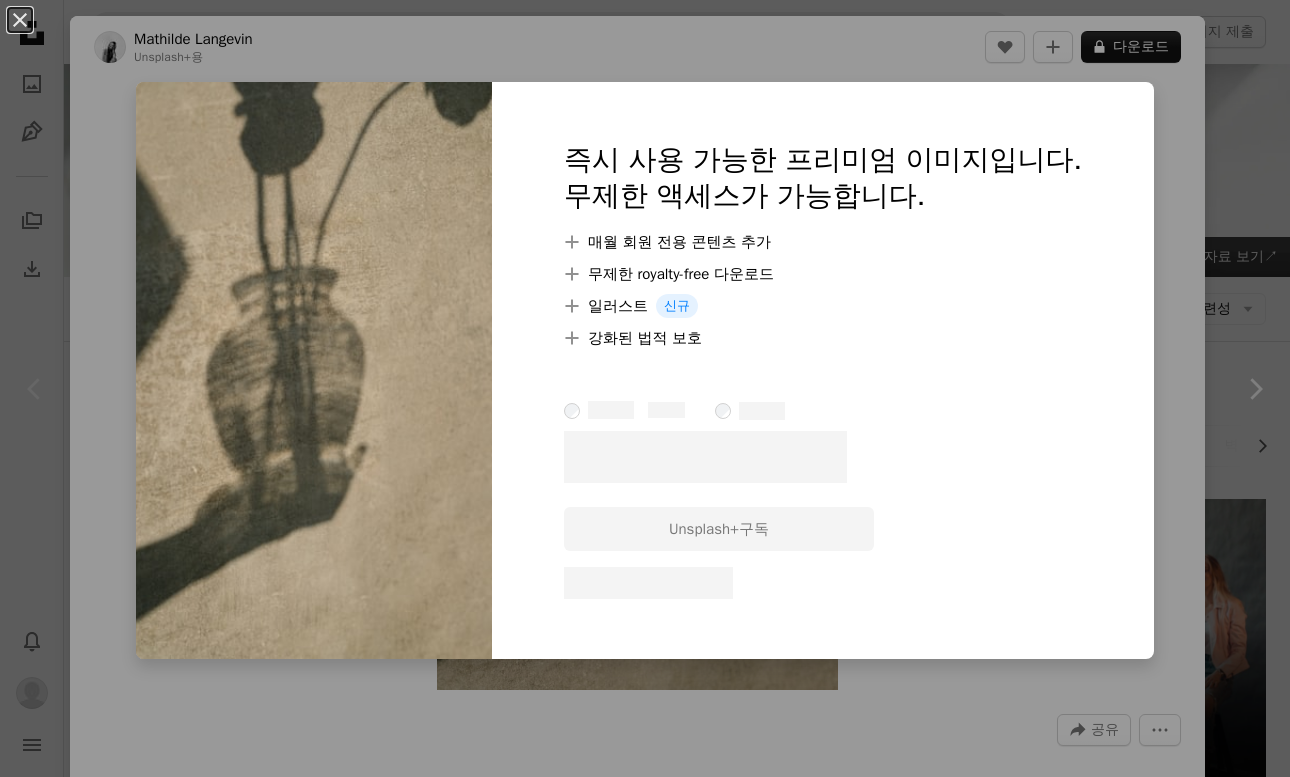 scroll, scrollTop: 1800, scrollLeft: 0, axis: vertical 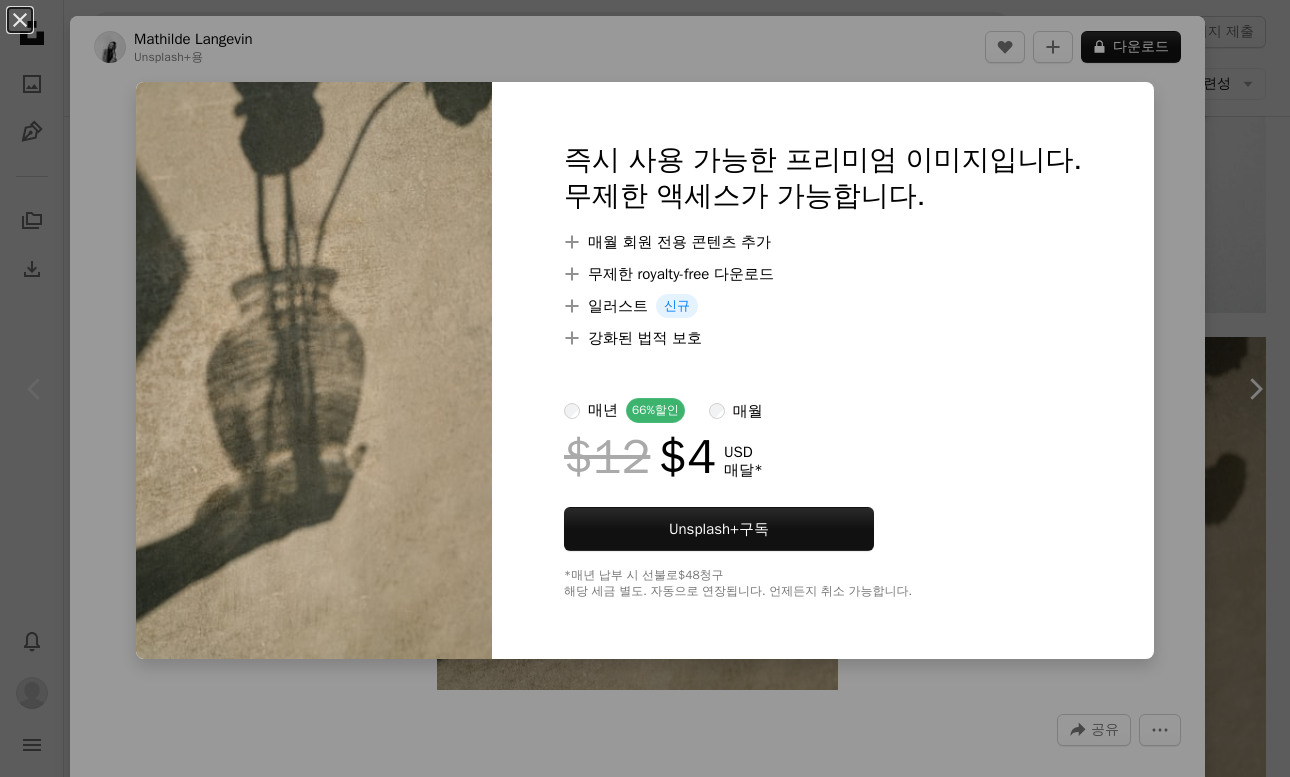click on "즉시 사용 가능한 프리미엄 이미지입니다. 무제한 액세스가 가능합니다. A plus sign 매월 회원 전용 콘텐츠 추가 A plus sign 무제한 royalty-free 다운로드 A plus sign 일러스트  신규 A plus sign 강화된 법적 보호 매년 66%  할인 매월 $12   $4 USD 매달 * Unsplash+  구독 *매년 납부 시 선불로  $48  청구 해당 세금 별도. 자동으로 연장됩니다. 언제든지 취소 가능합니다." at bounding box center [823, 370] 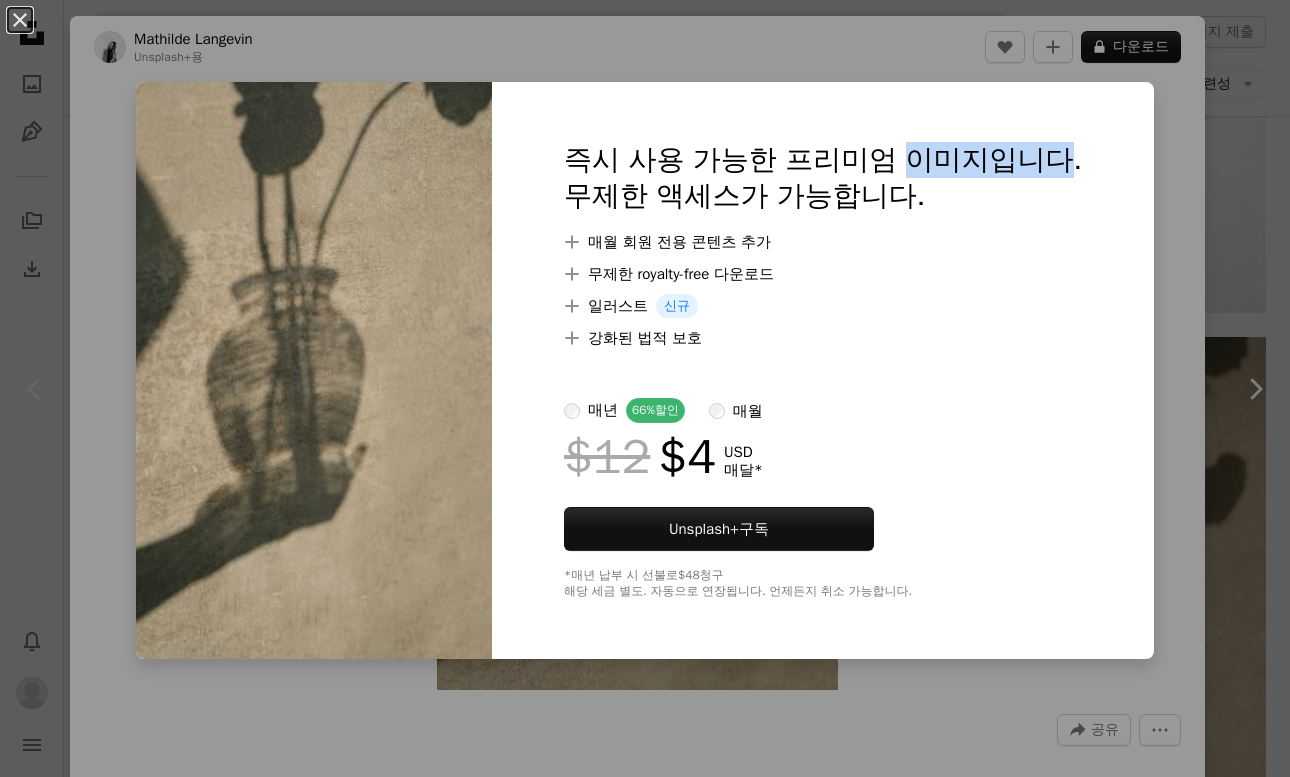 click on "즉시 사용 가능한 프리미엄 이미지입니다. 무제한 액세스가 가능합니다. A plus sign 매월 회원 전용 콘텐츠 추가 A plus sign 무제한 royalty-free 다운로드 A plus sign 일러스트  신규 A plus sign 강화된 법적 보호 매년 66%  할인 매월 $12   $4 USD 매달 * Unsplash+  구독 *매년 납부 시 선불로  $48  청구 해당 세금 별도. 자동으로 연장됩니다. 언제든지 취소 가능합니다." at bounding box center (823, 370) 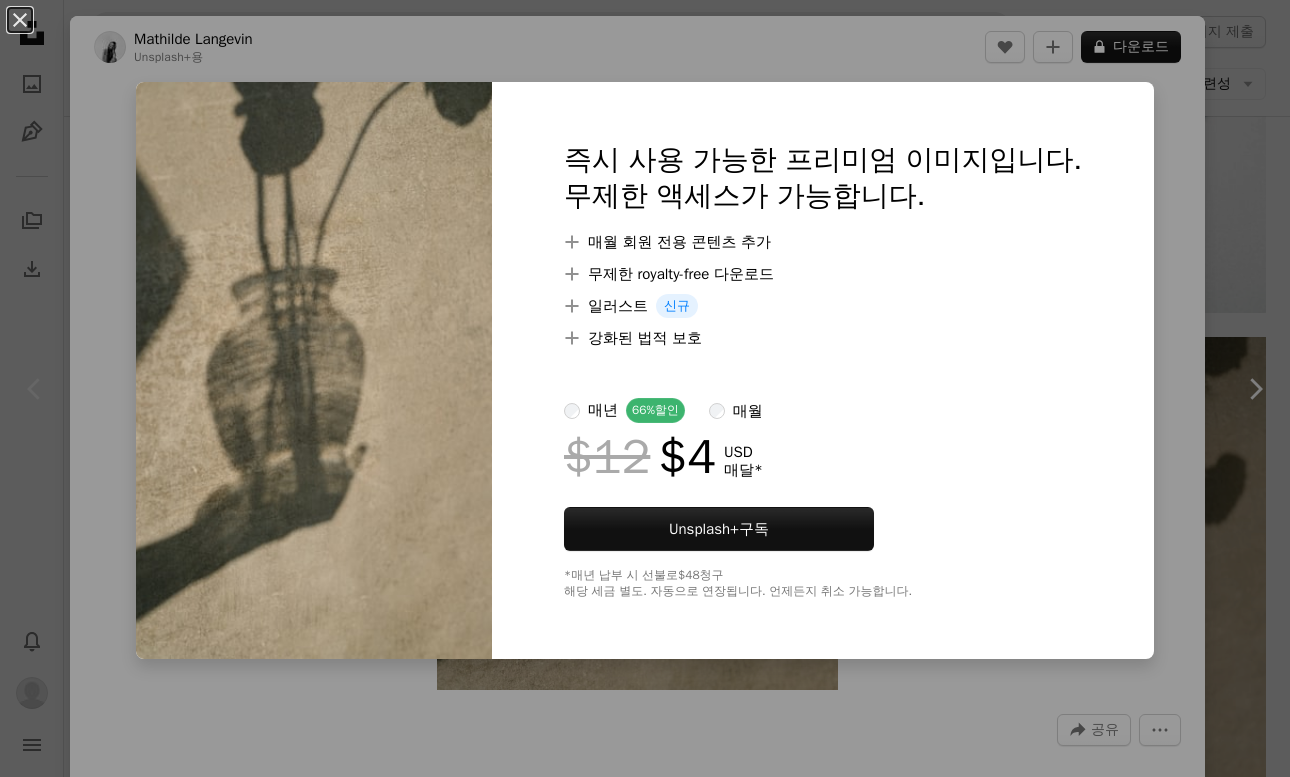 click on "즉시 사용 가능한 프리미엄 이미지입니다. 무제한 액세스가 가능합니다. A plus sign 매월 회원 전용 콘텐츠 추가 A plus sign 무제한 royalty-free 다운로드 A plus sign 일러스트  신규 A plus sign 강화된 법적 보호 매년 66%  할인 매월 $12   $4 USD 매달 * Unsplash+  구독 *매년 납부 시 선불로  $48  청구 해당 세금 별도. 자동으로 연장됩니다. 언제든지 취소 가능합니다." at bounding box center [823, 370] 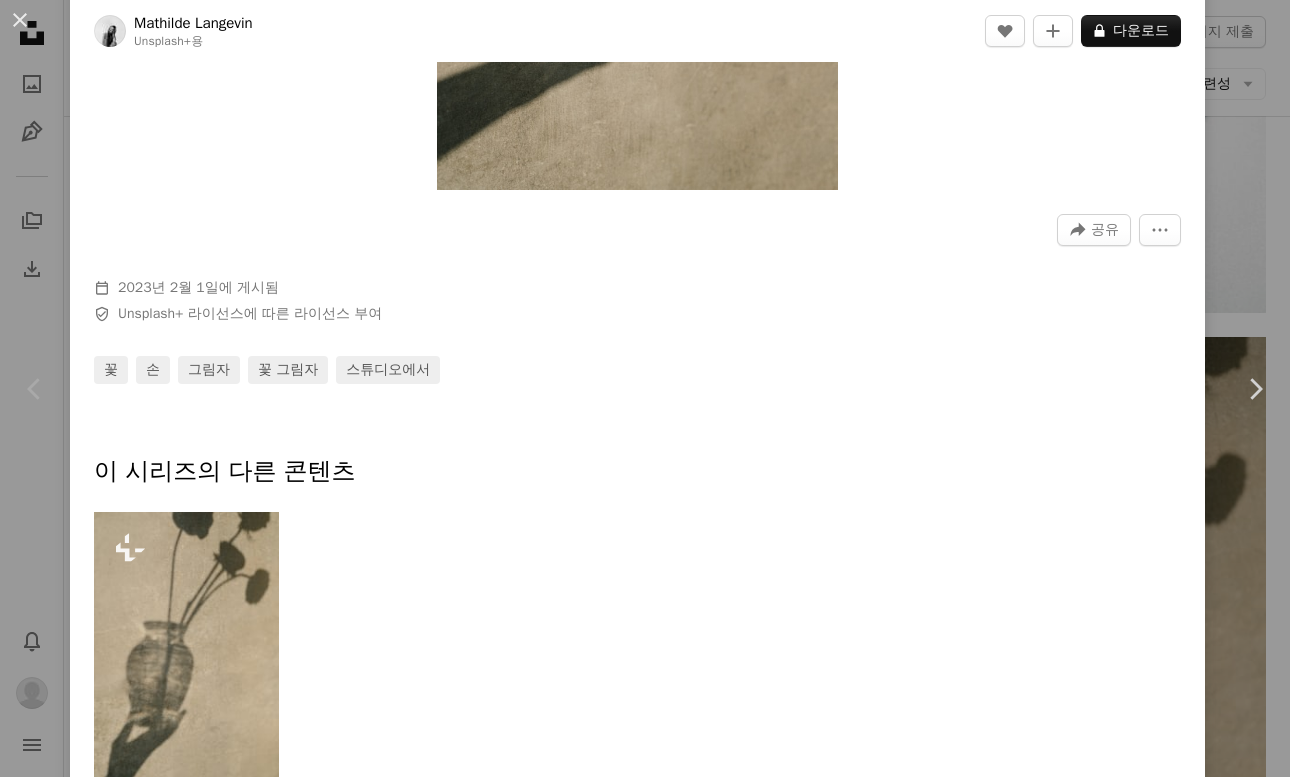 scroll, scrollTop: 0, scrollLeft: 0, axis: both 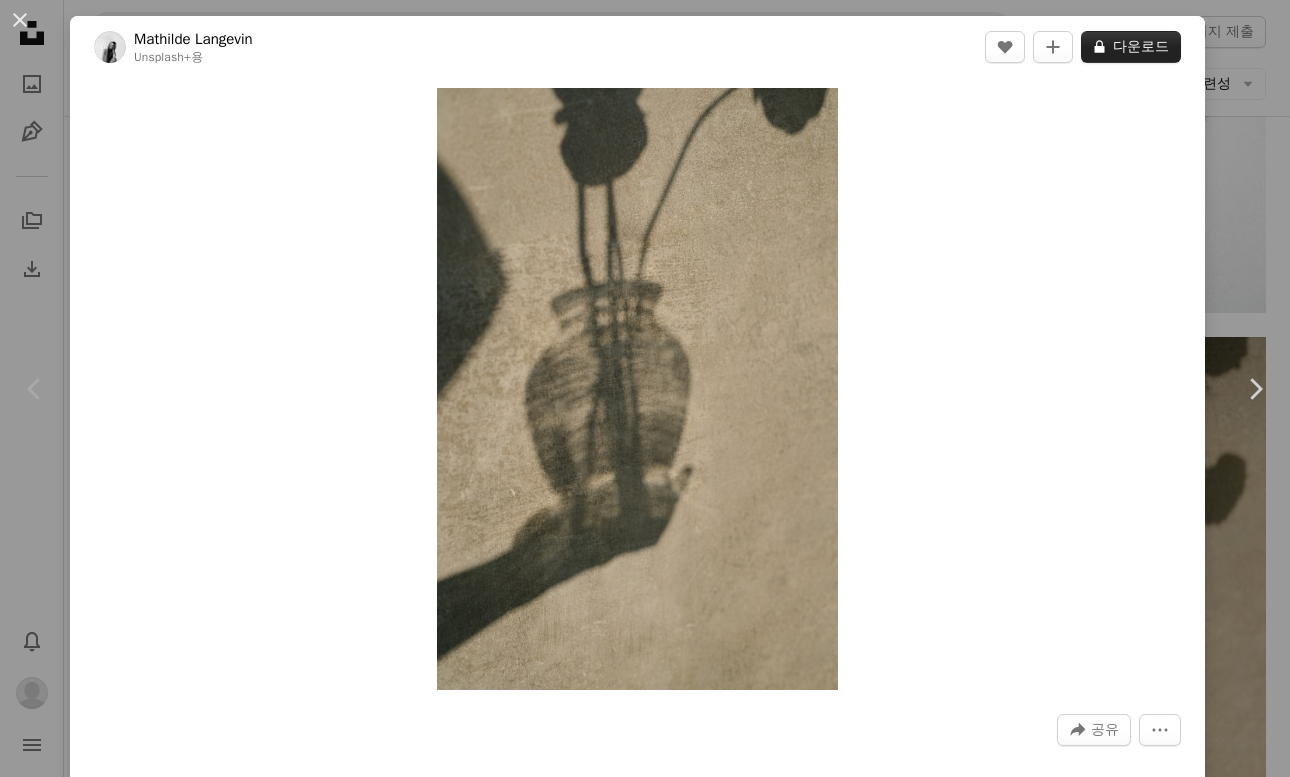 click on "A lock 다운로드" at bounding box center (1131, 47) 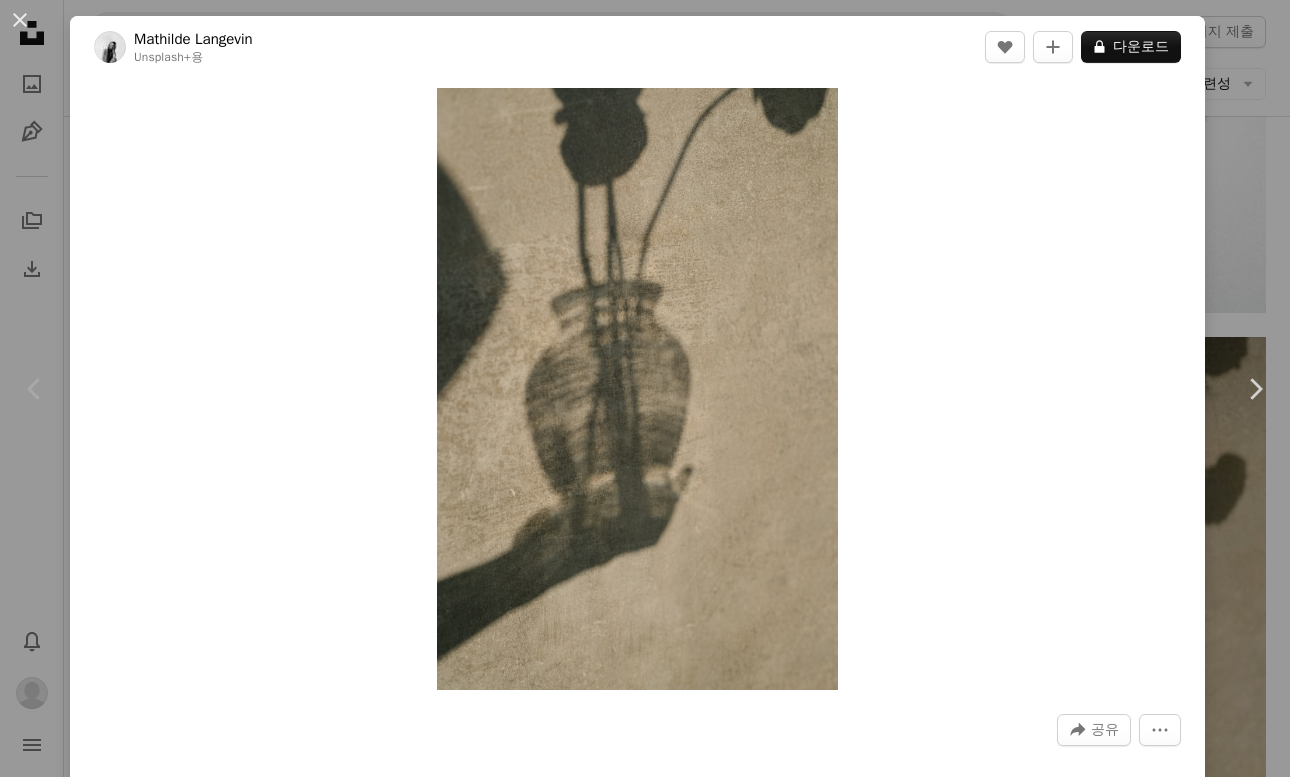click on "An X shape 즉시 사용 가능한 프리미엄 이미지입니다. 무제한 액세스가 가능합니다. A plus sign 매월 회원 전용 콘텐츠 추가 A plus sign 무제한 royalty-free 다운로드 A plus sign 일러스트  신규 A plus sign 강화된 법적 보호 매년 66%  할인 매월 $12   $4 USD 매달 * Unsplash+  구독 *매년 납부 시 선불로  $48  청구 해당 세금 별도. 자동으로 연장됩니다. 언제든지 취소 가능합니다." at bounding box center (645, 3342) 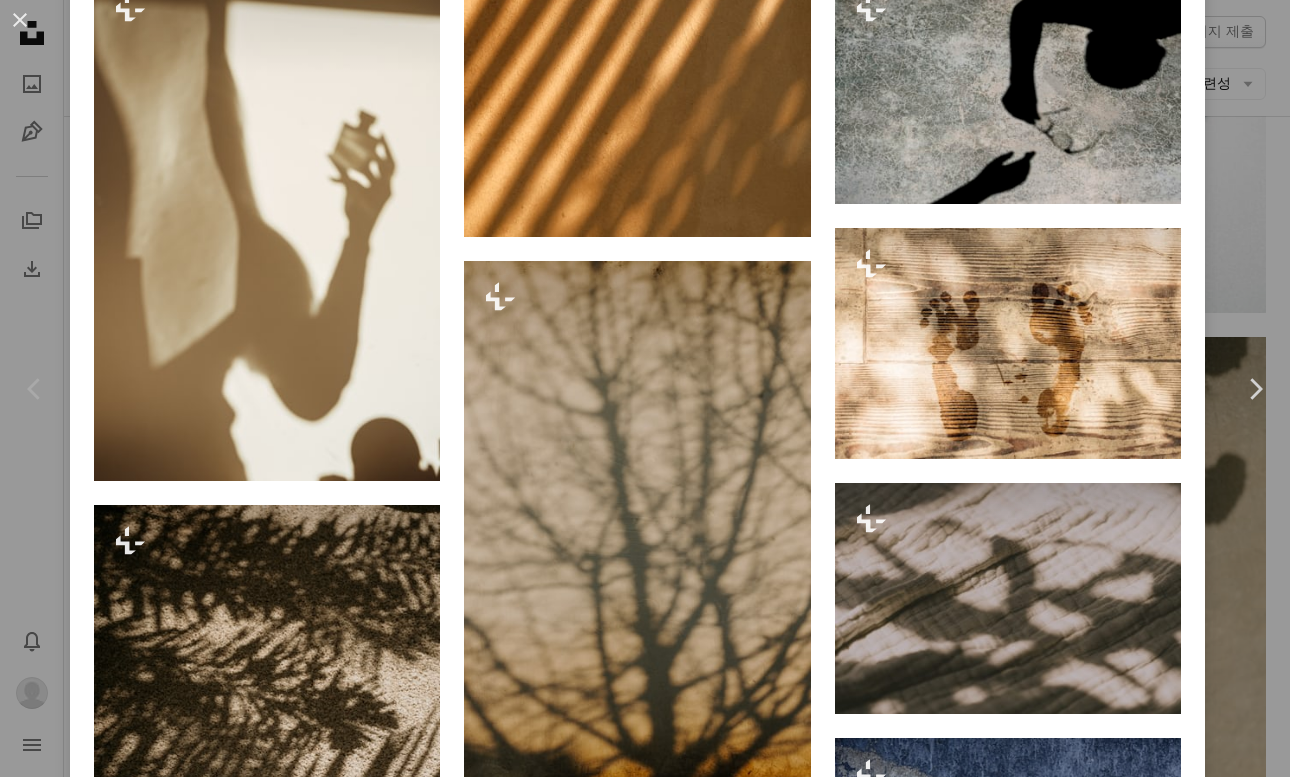 scroll, scrollTop: 1300, scrollLeft: 0, axis: vertical 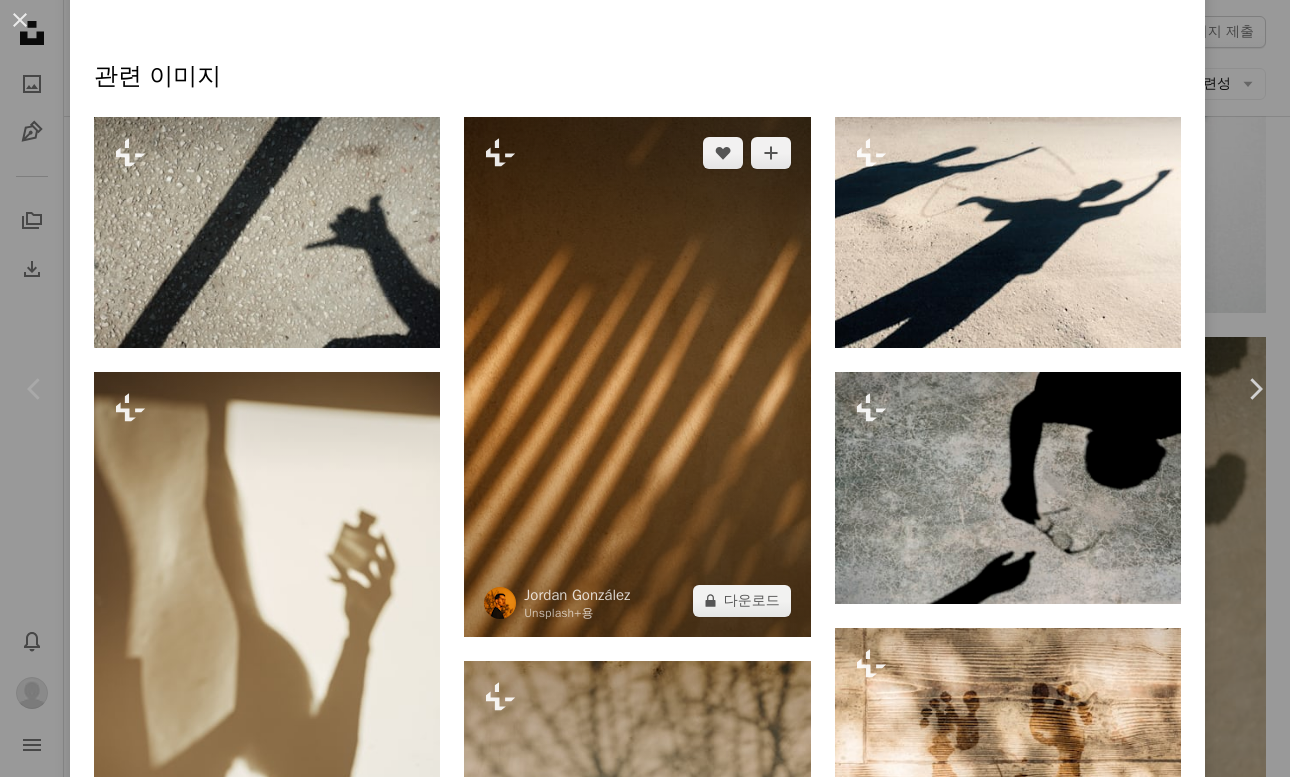click at bounding box center [637, 376] 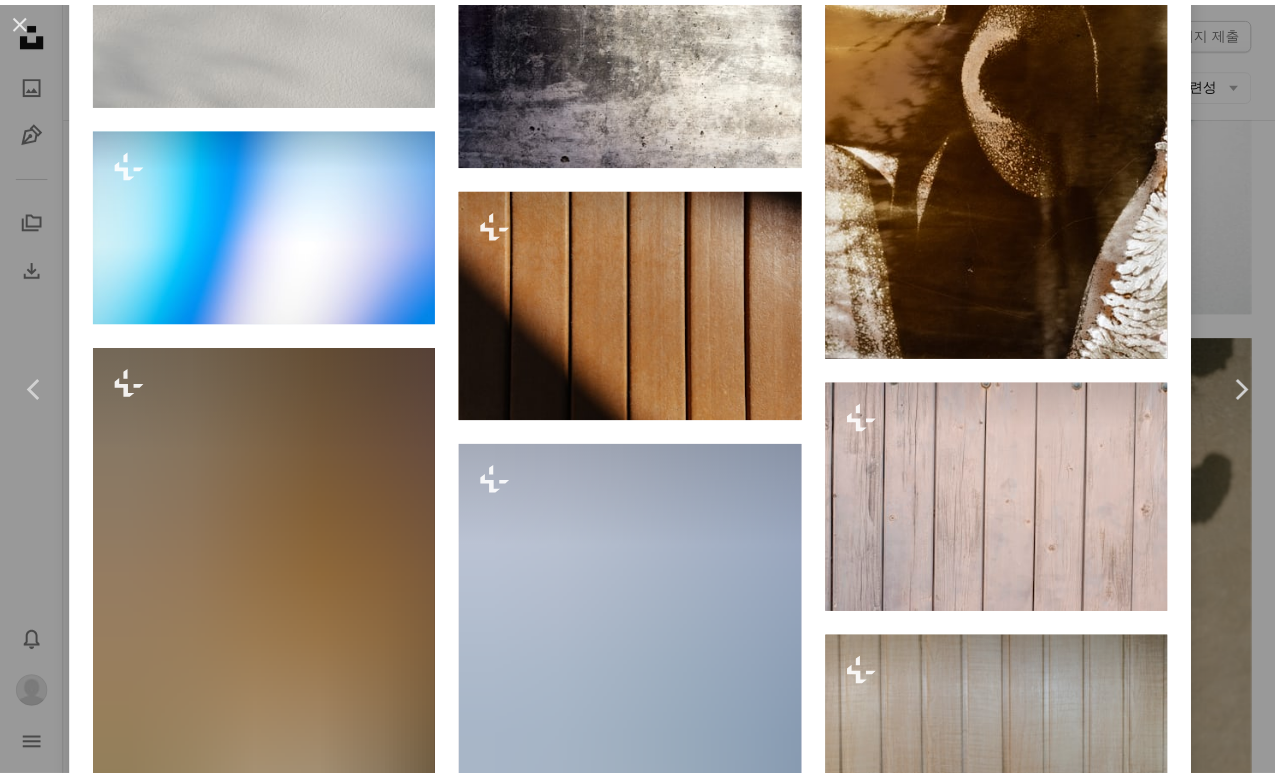 scroll, scrollTop: 12875, scrollLeft: 0, axis: vertical 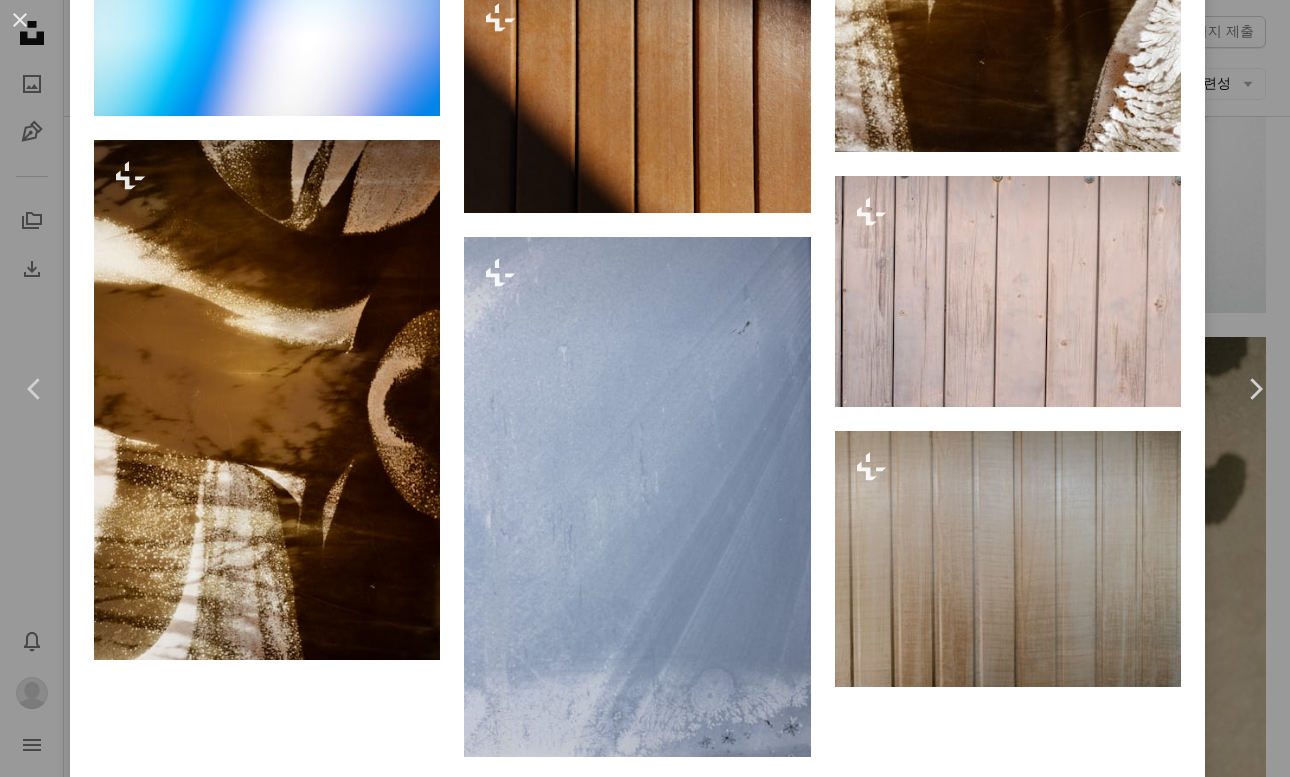 click on "[FIRST] [LAST] [DATE]" at bounding box center (645, 388) 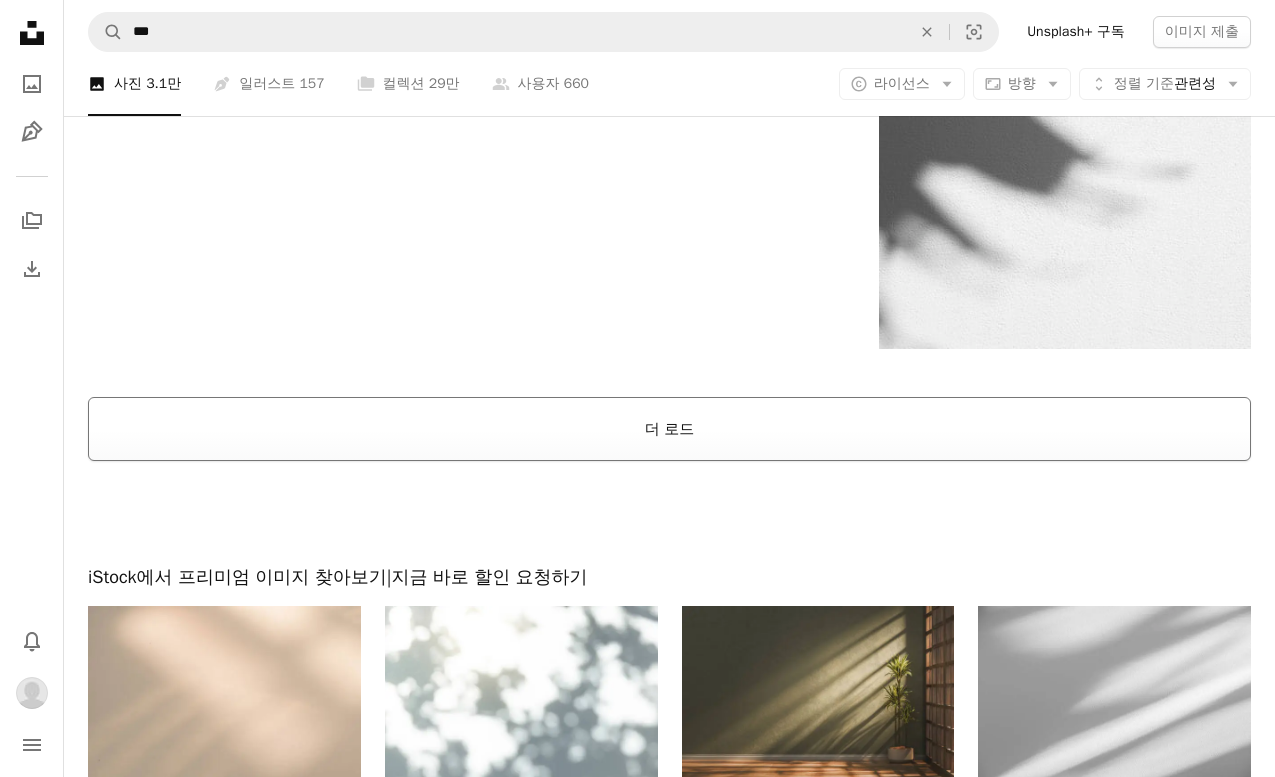 click on "더 로드" at bounding box center [669, 429] 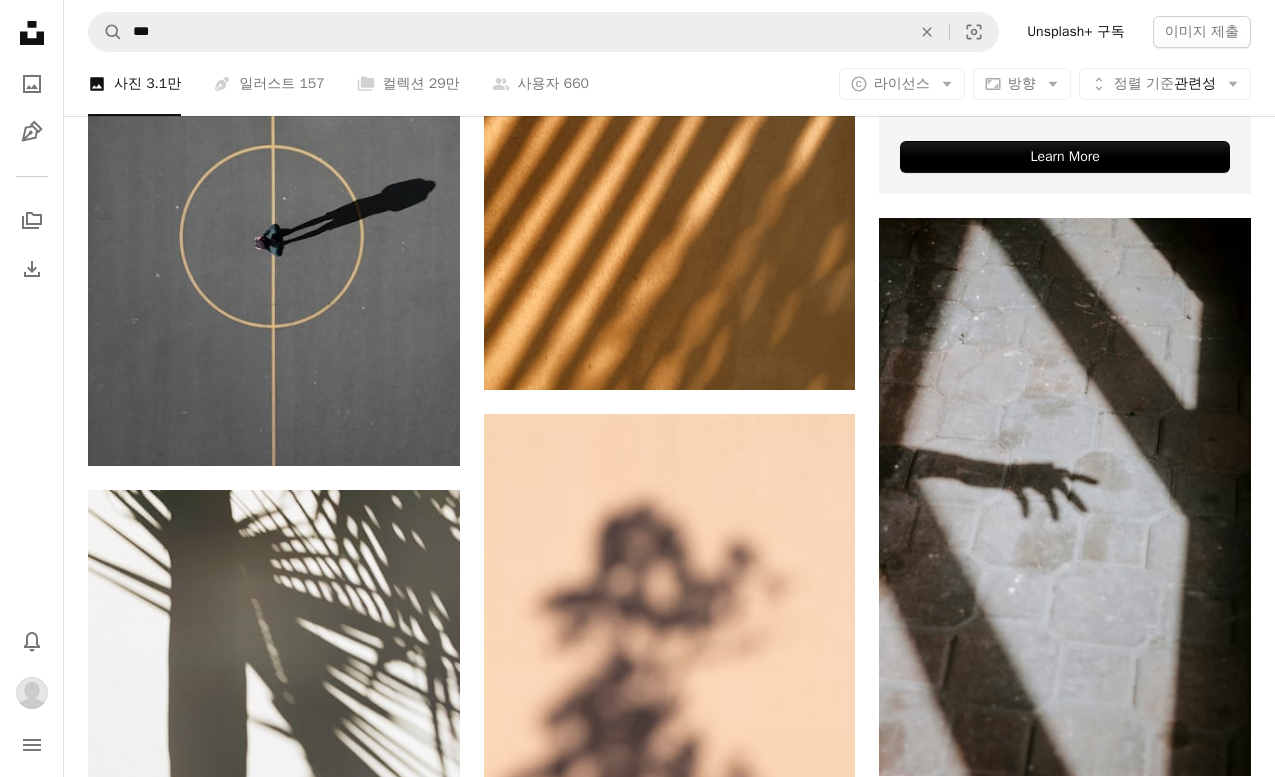 scroll, scrollTop: 10827, scrollLeft: 0, axis: vertical 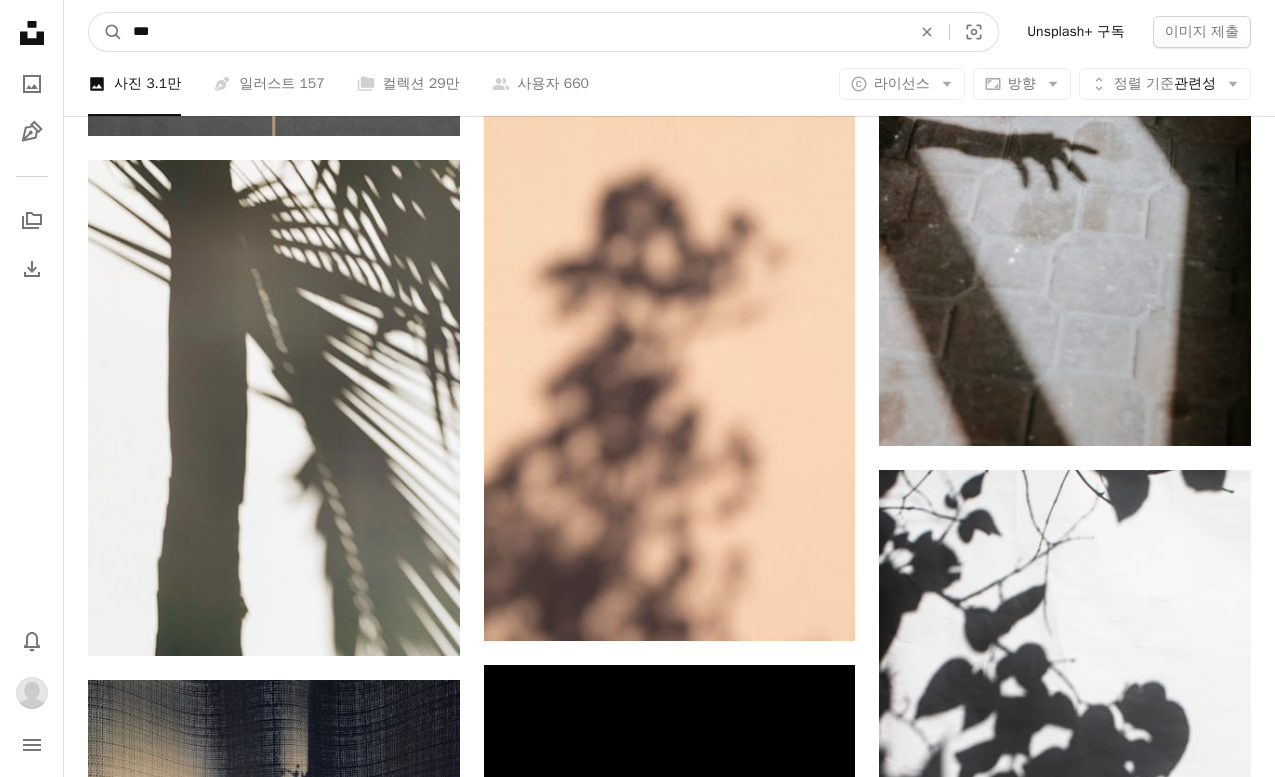 drag, startPoint x: 337, startPoint y: 37, endPoint x: -50, endPoint y: 33, distance: 387.02066 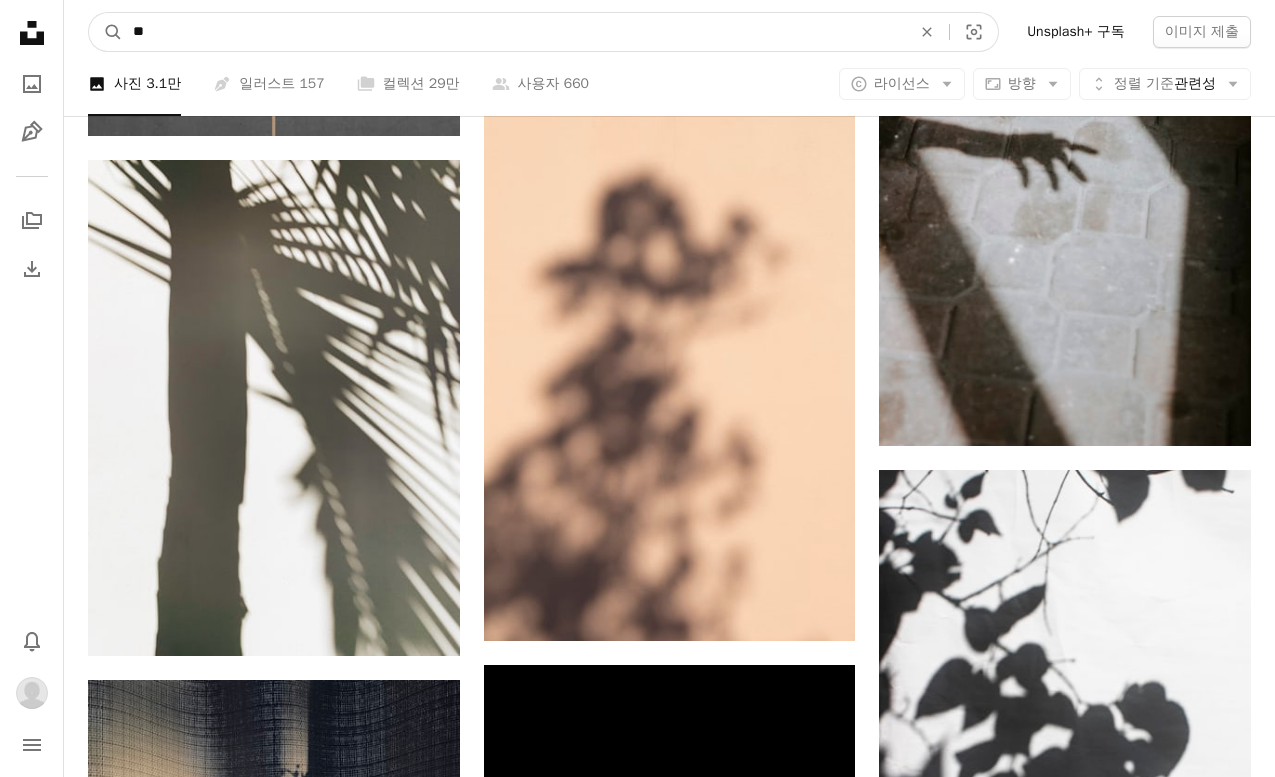 type on "**" 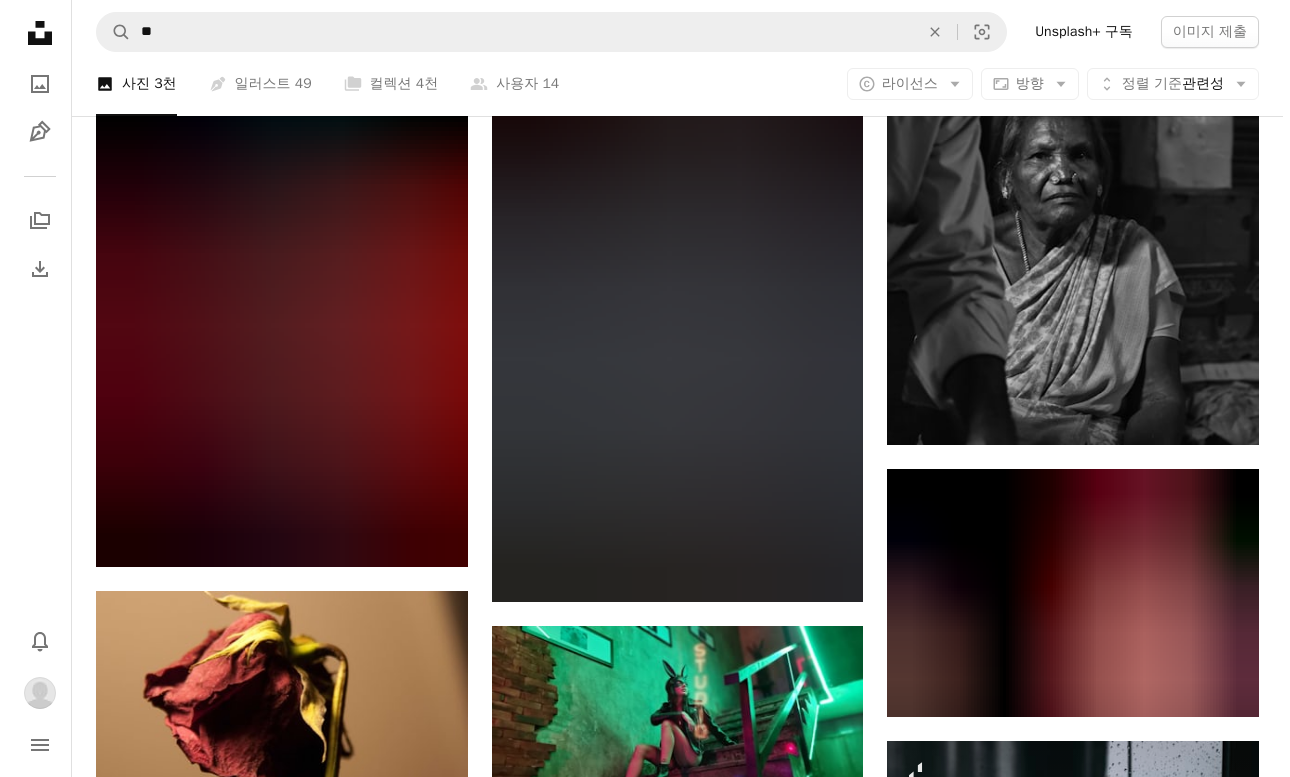 scroll, scrollTop: 36540, scrollLeft: 0, axis: vertical 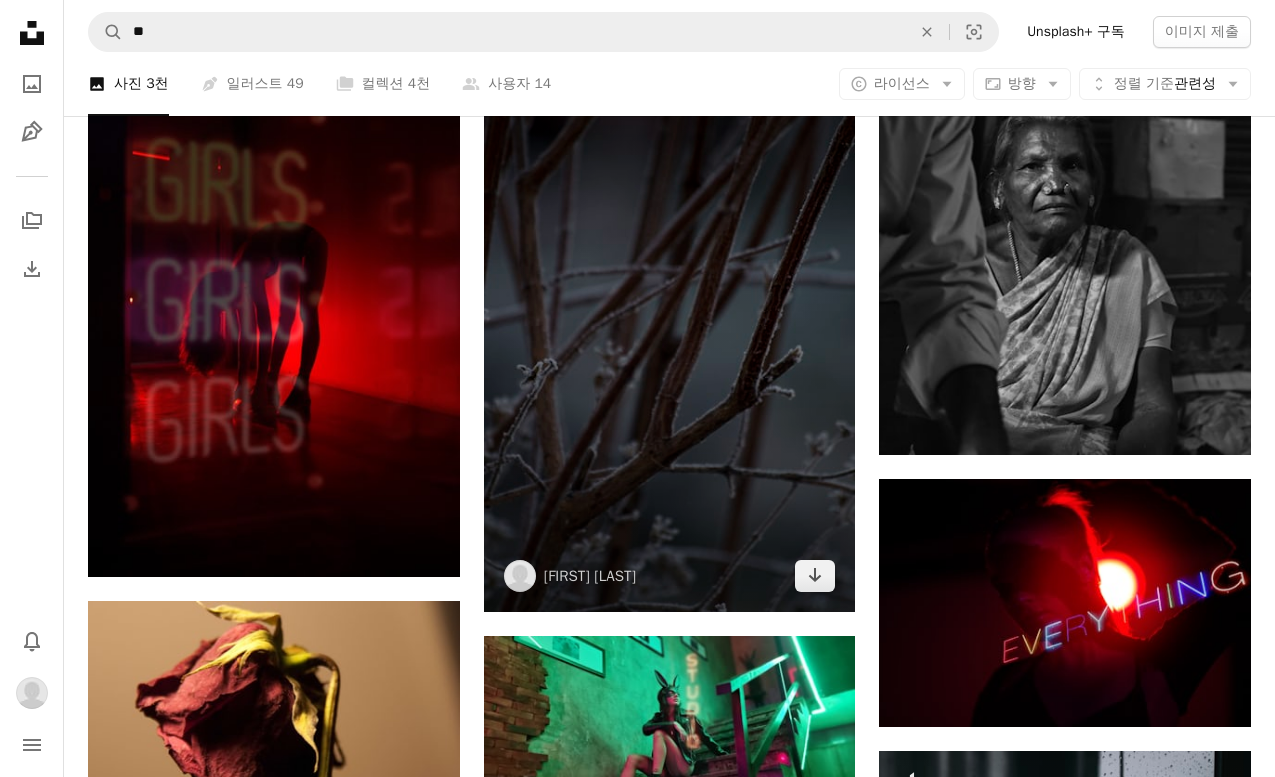 click at bounding box center [670, 331] 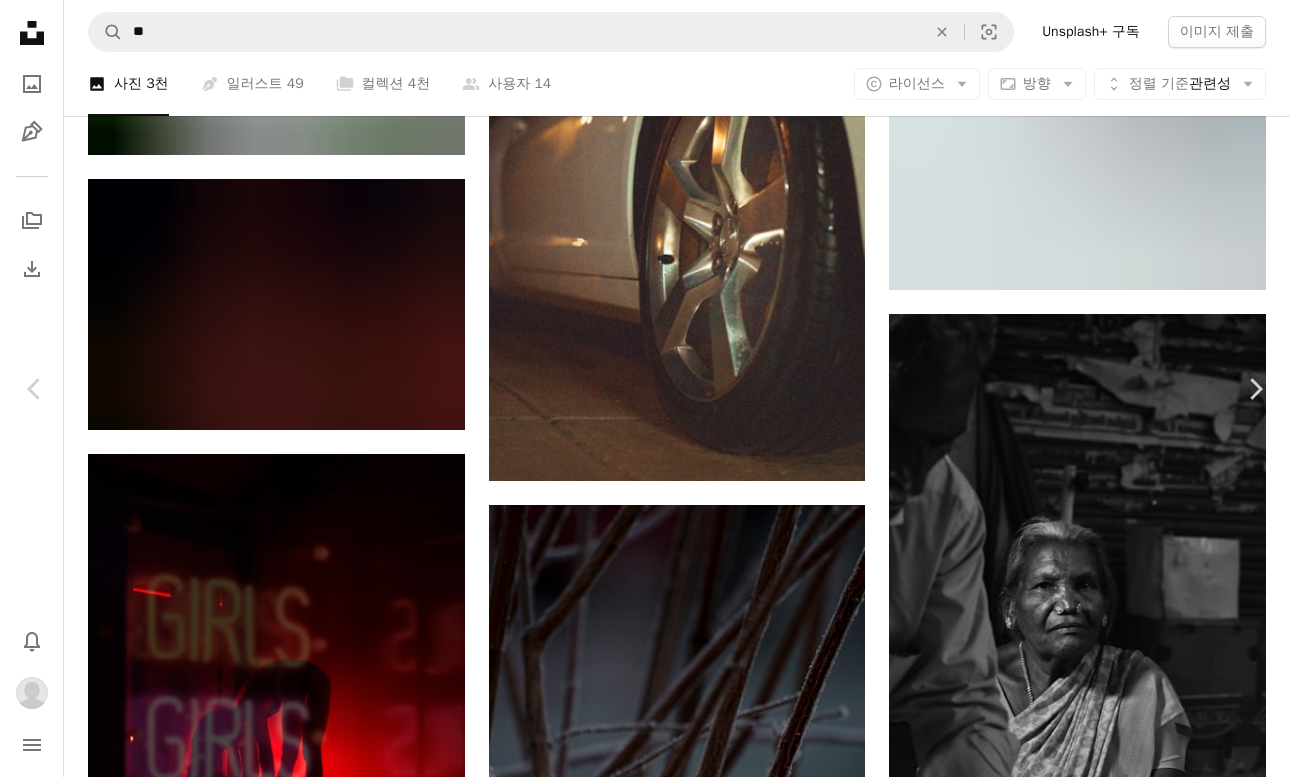 scroll, scrollTop: 8298, scrollLeft: 0, axis: vertical 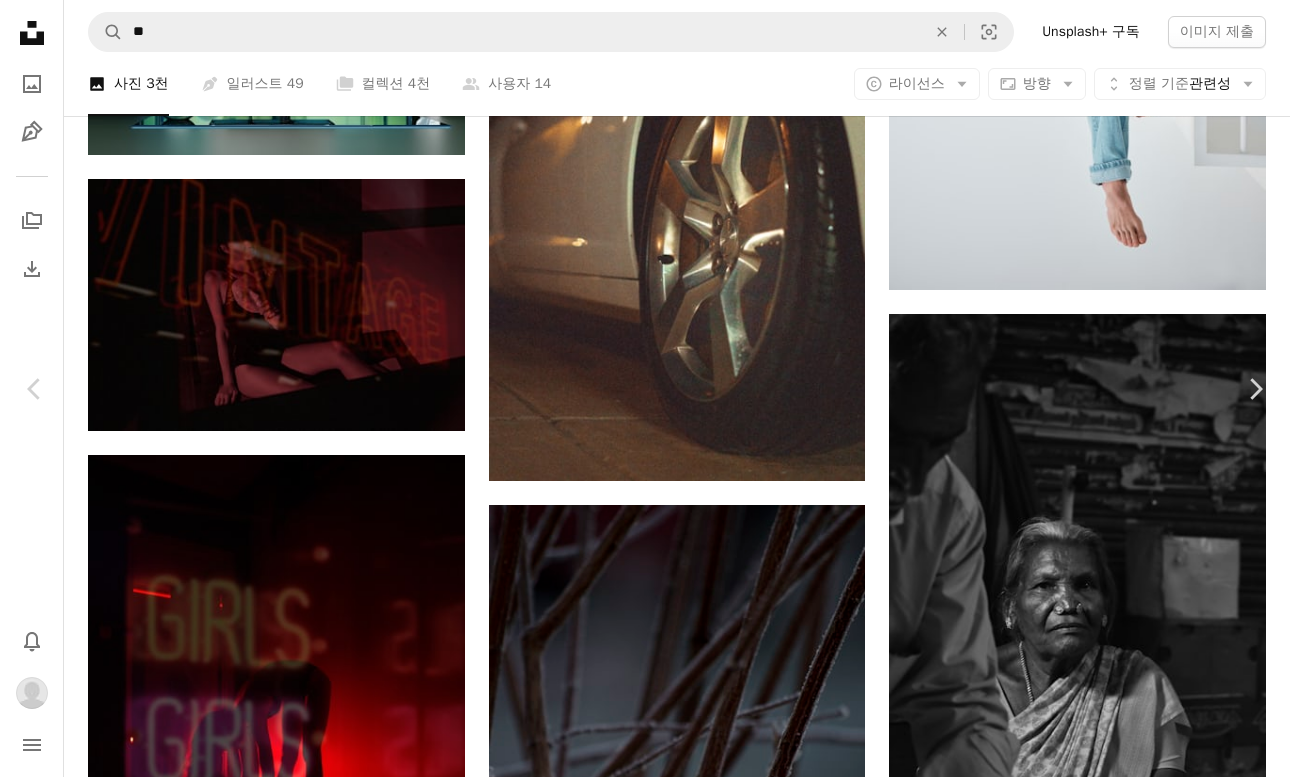 click at bounding box center [637, 6908] 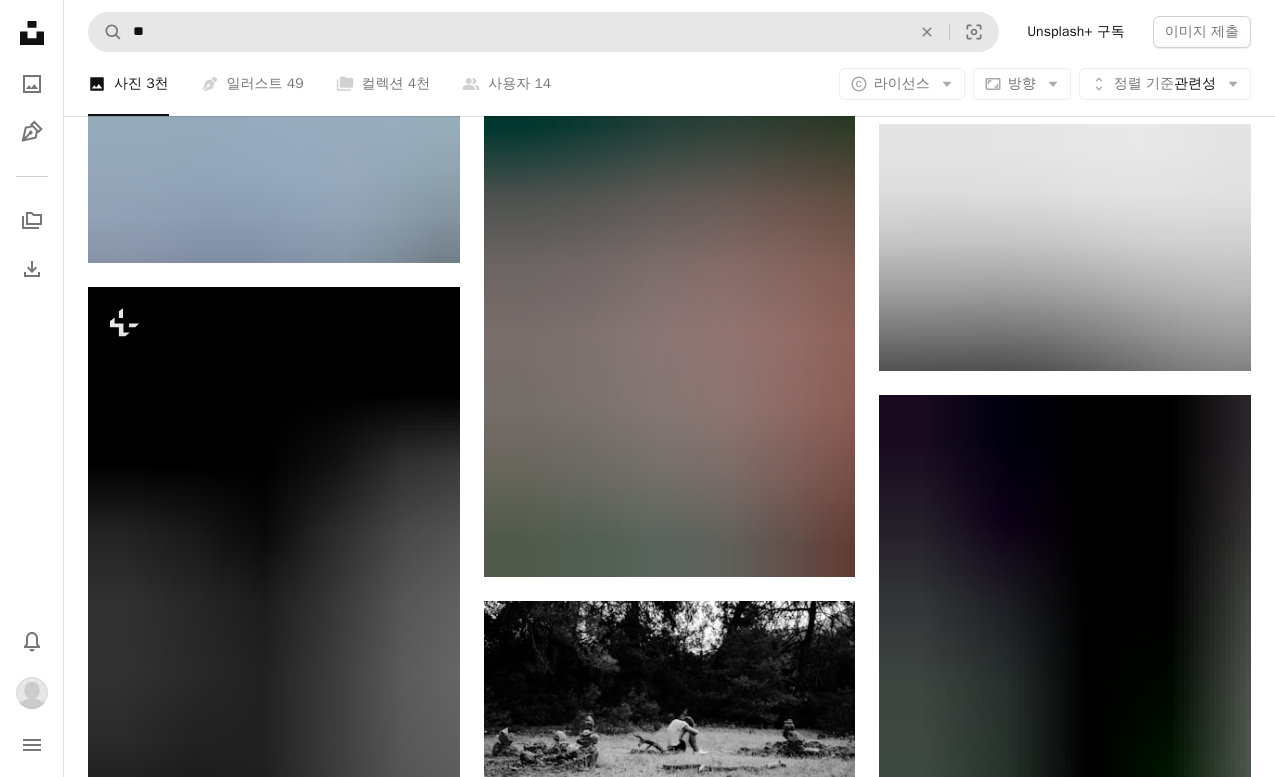 scroll, scrollTop: 39840, scrollLeft: 0, axis: vertical 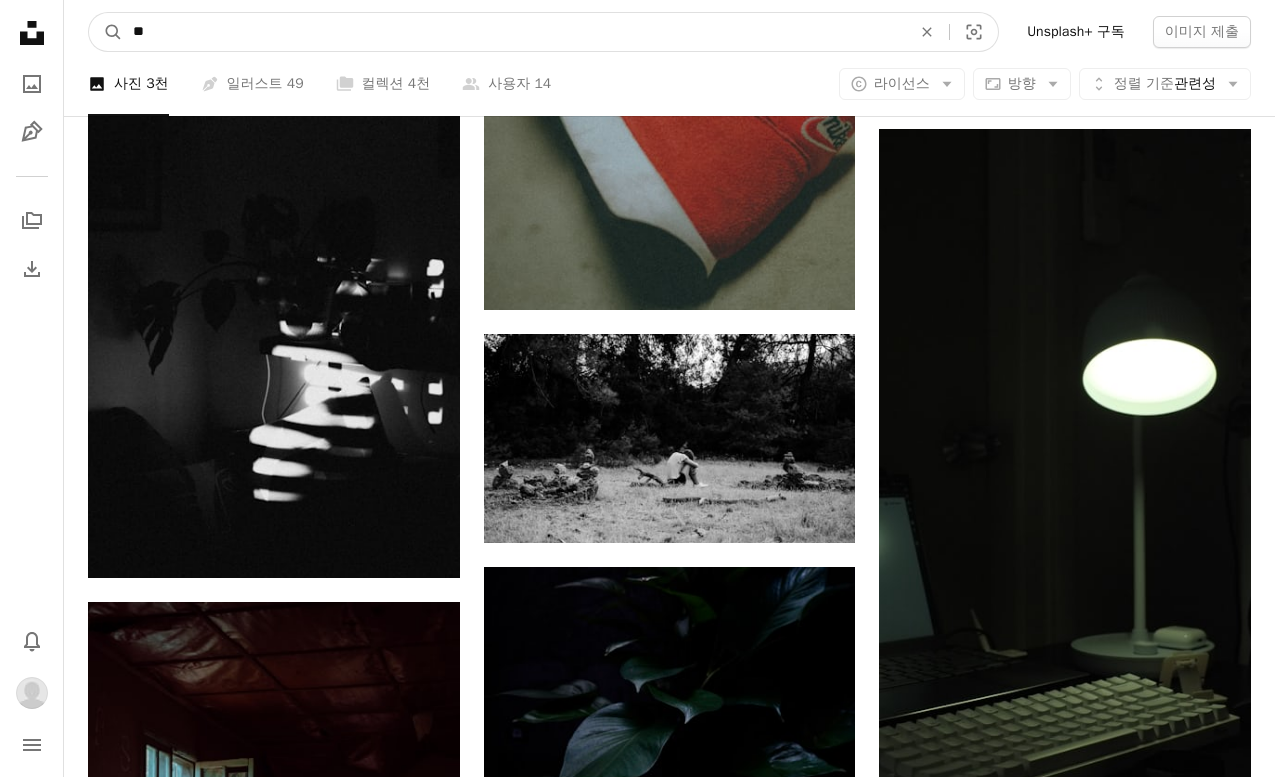 drag, startPoint x: 263, startPoint y: 24, endPoint x: 23, endPoint y: 33, distance: 240.16869 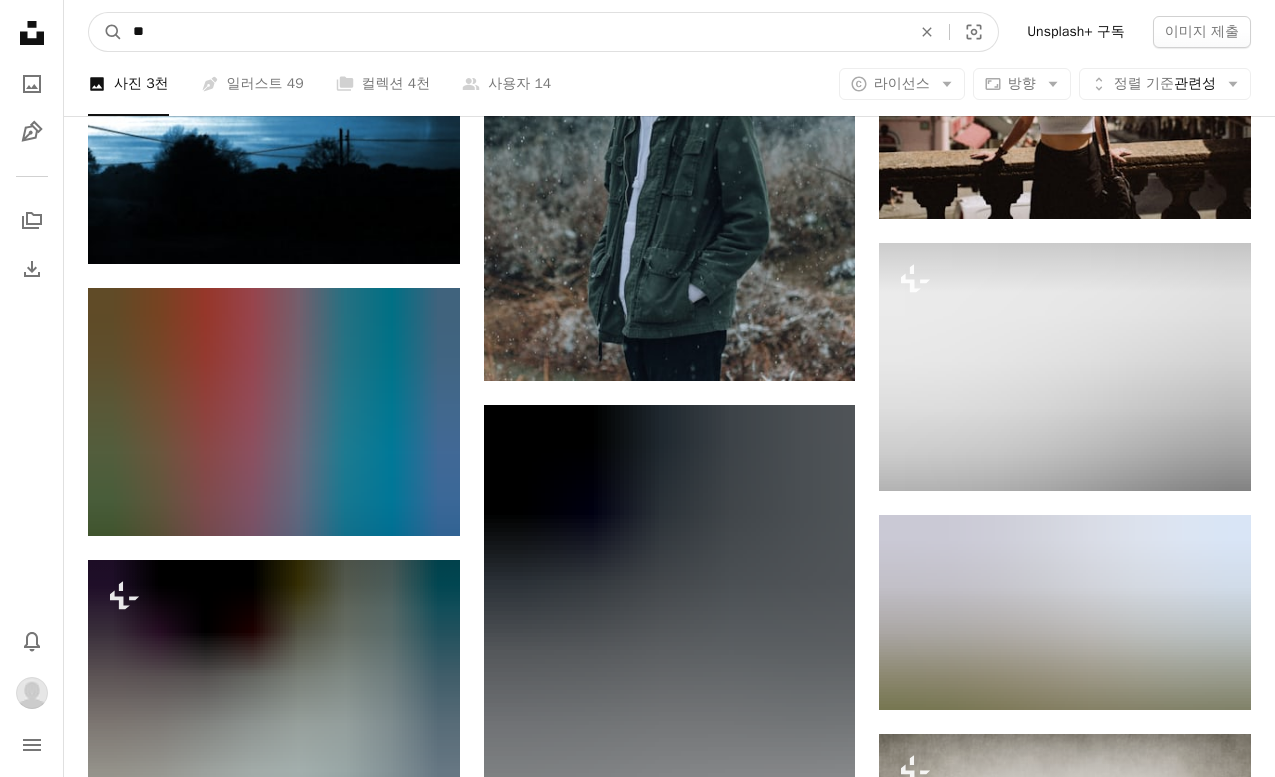 scroll, scrollTop: 49352, scrollLeft: 0, axis: vertical 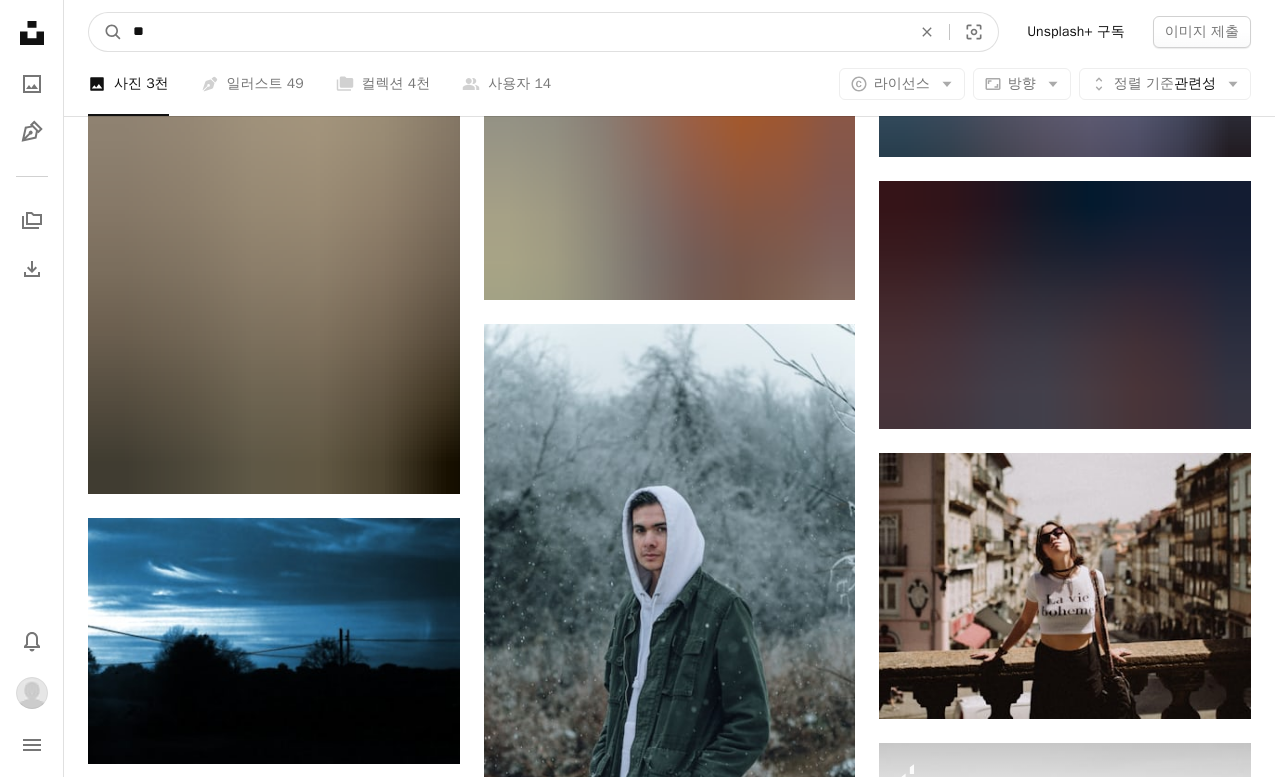 type on "**" 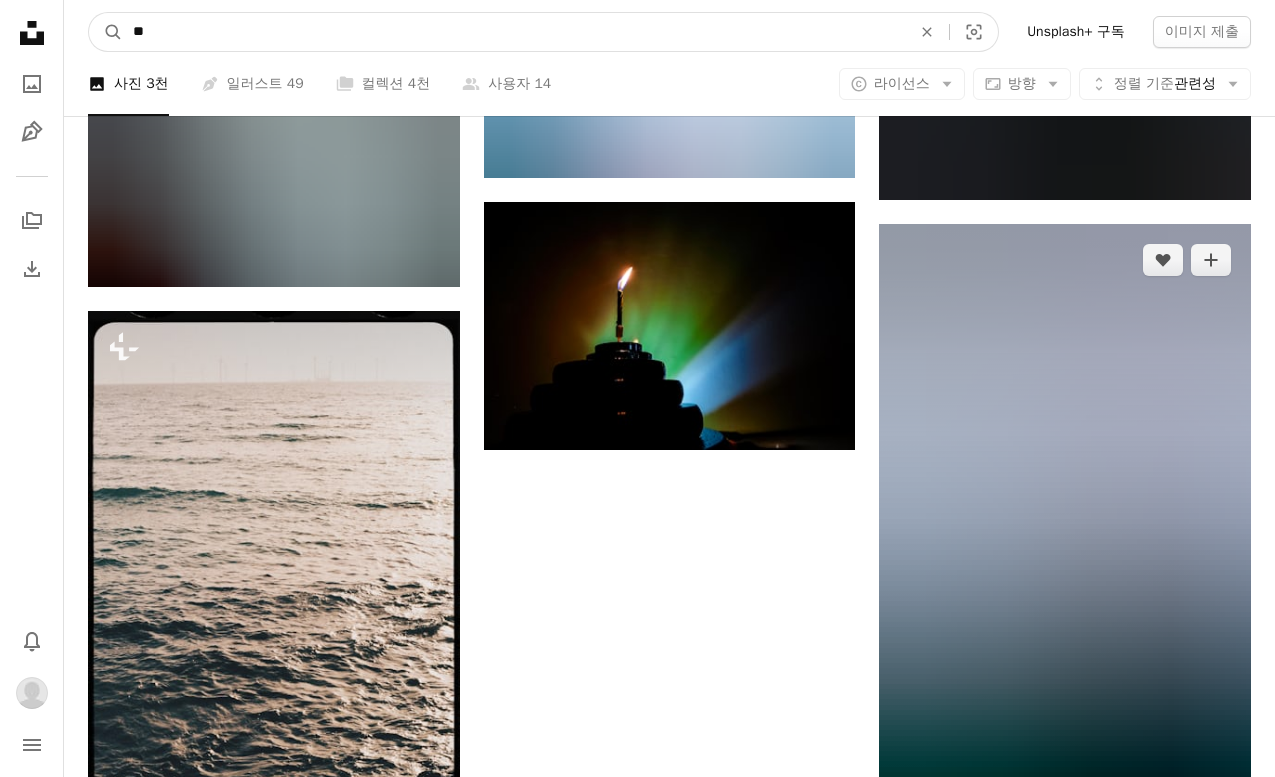 scroll, scrollTop: 54352, scrollLeft: 0, axis: vertical 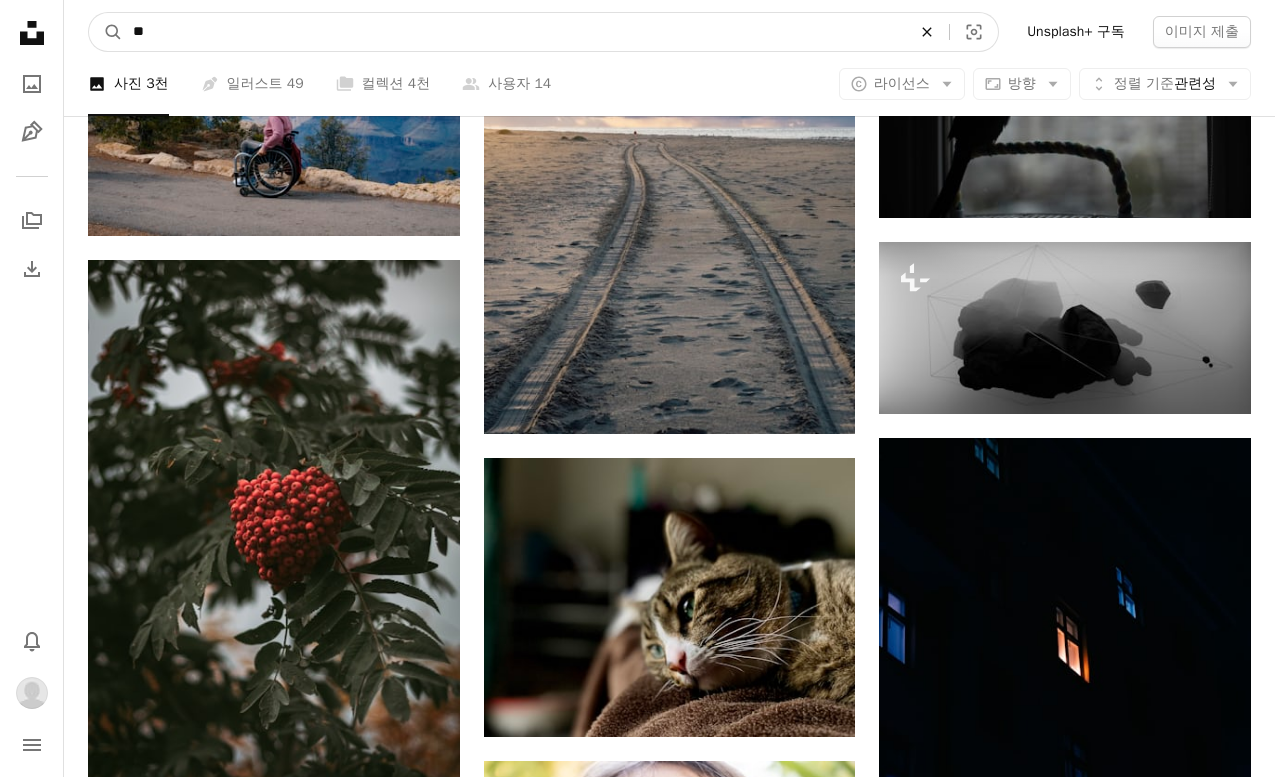 click on "An X shape" 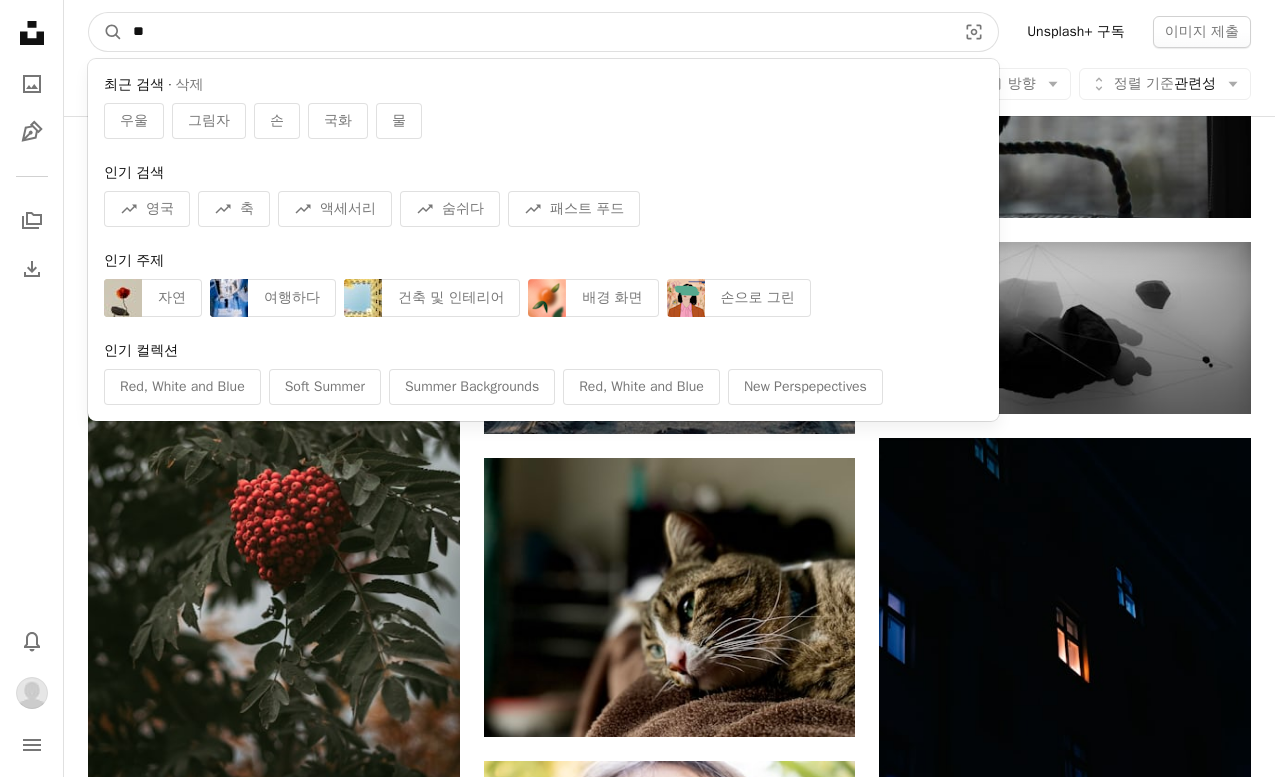 type 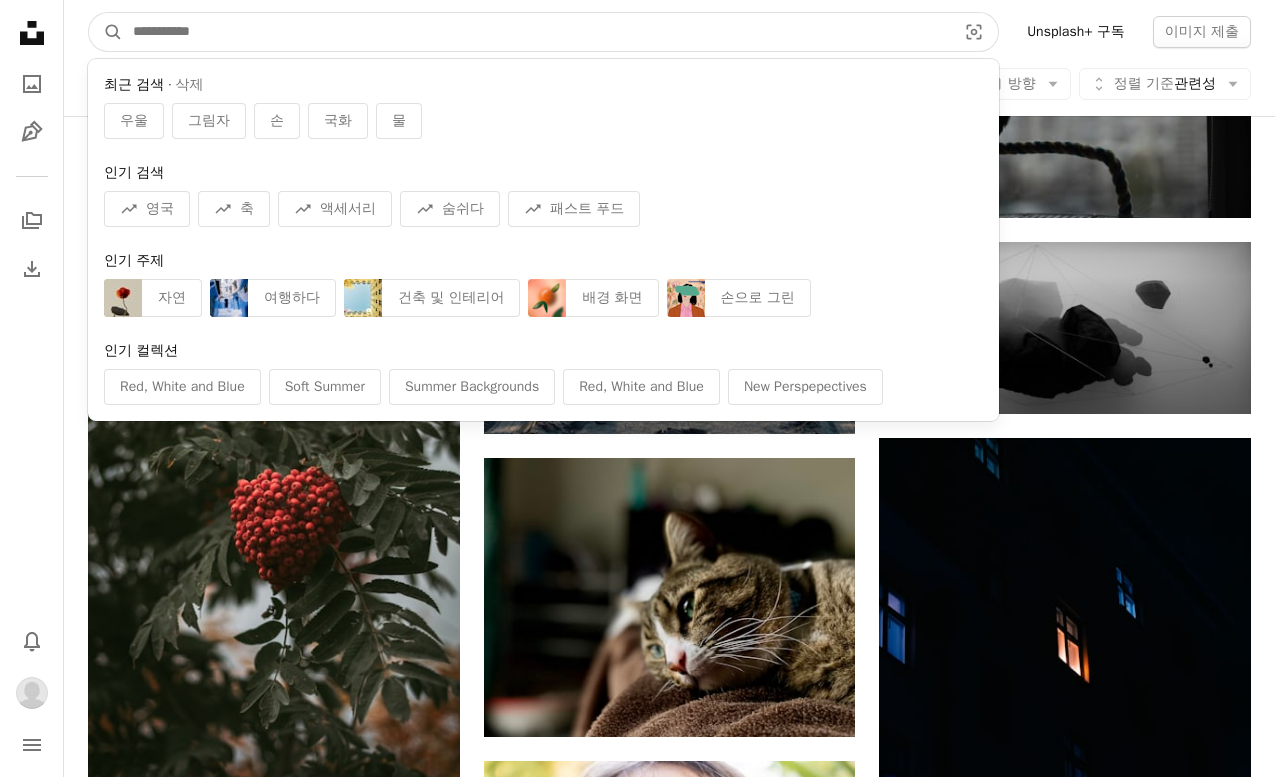 scroll, scrollTop: 55152, scrollLeft: 0, axis: vertical 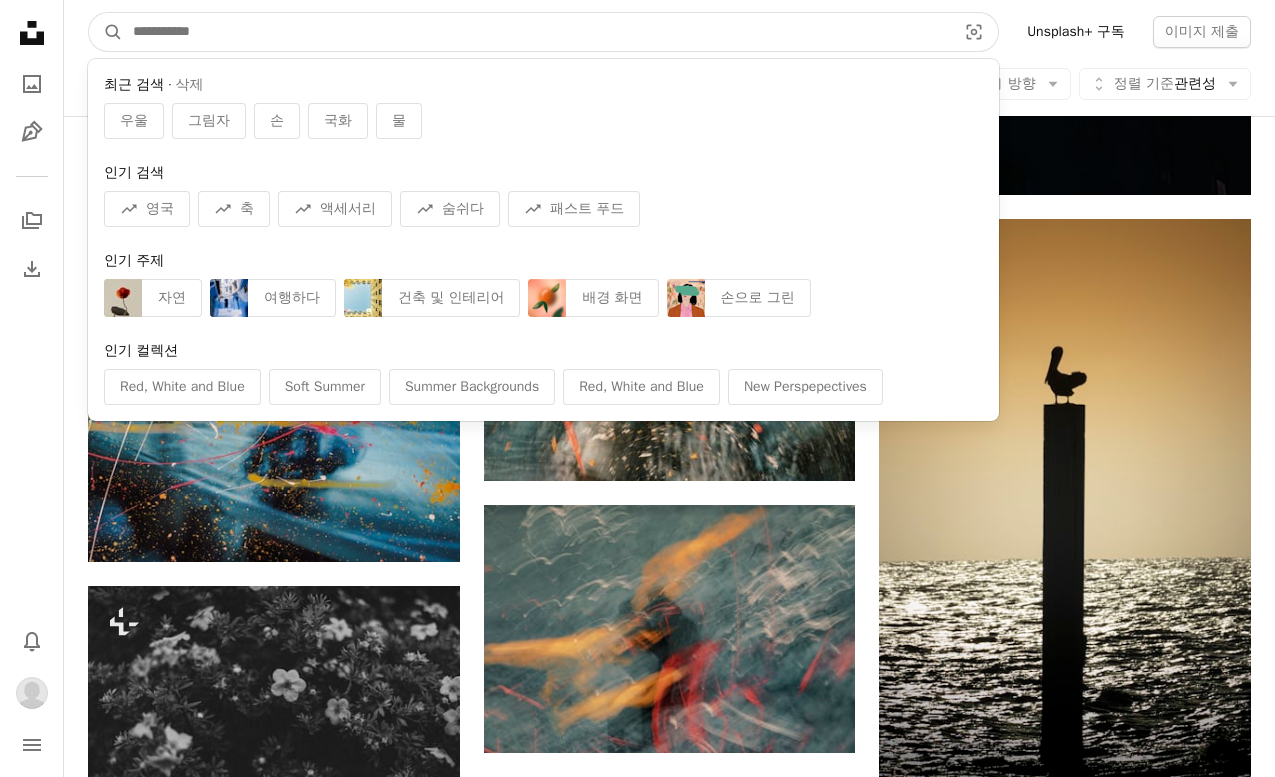 click at bounding box center [536, 32] 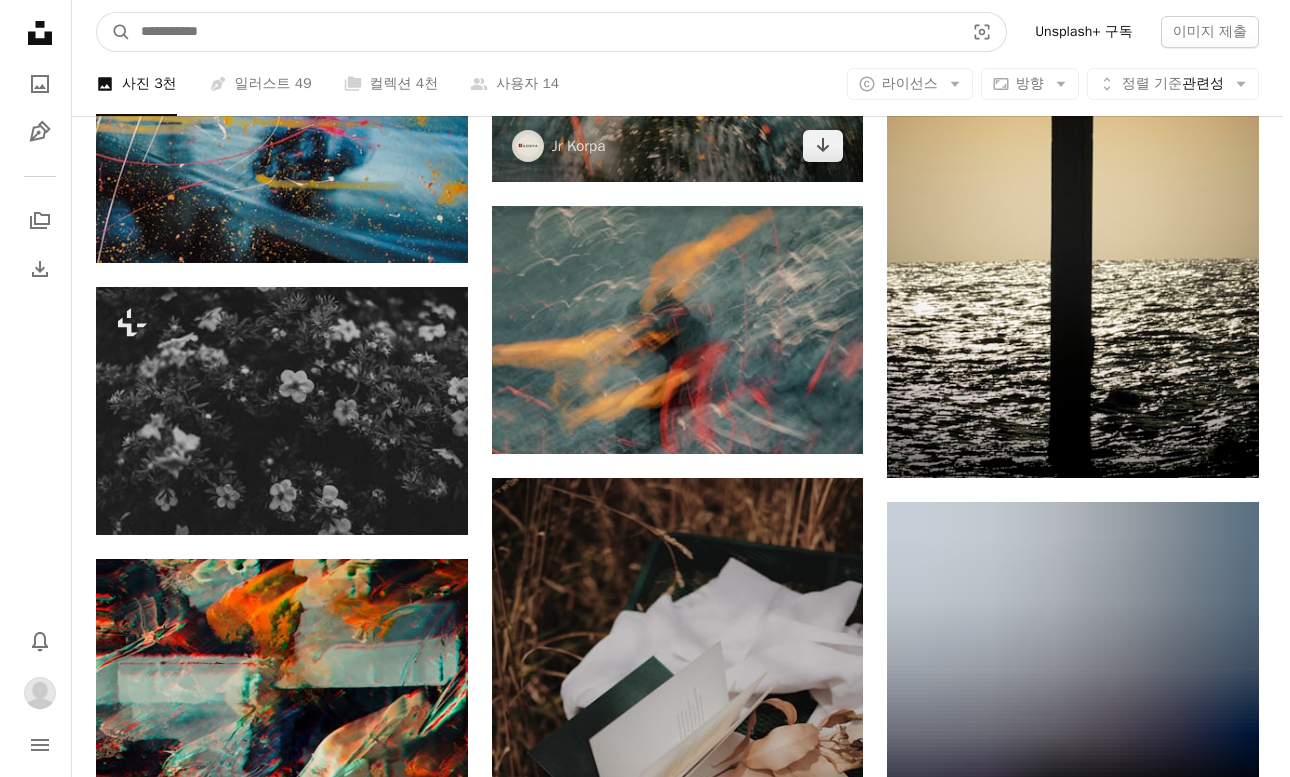 scroll, scrollTop: 55452, scrollLeft: 0, axis: vertical 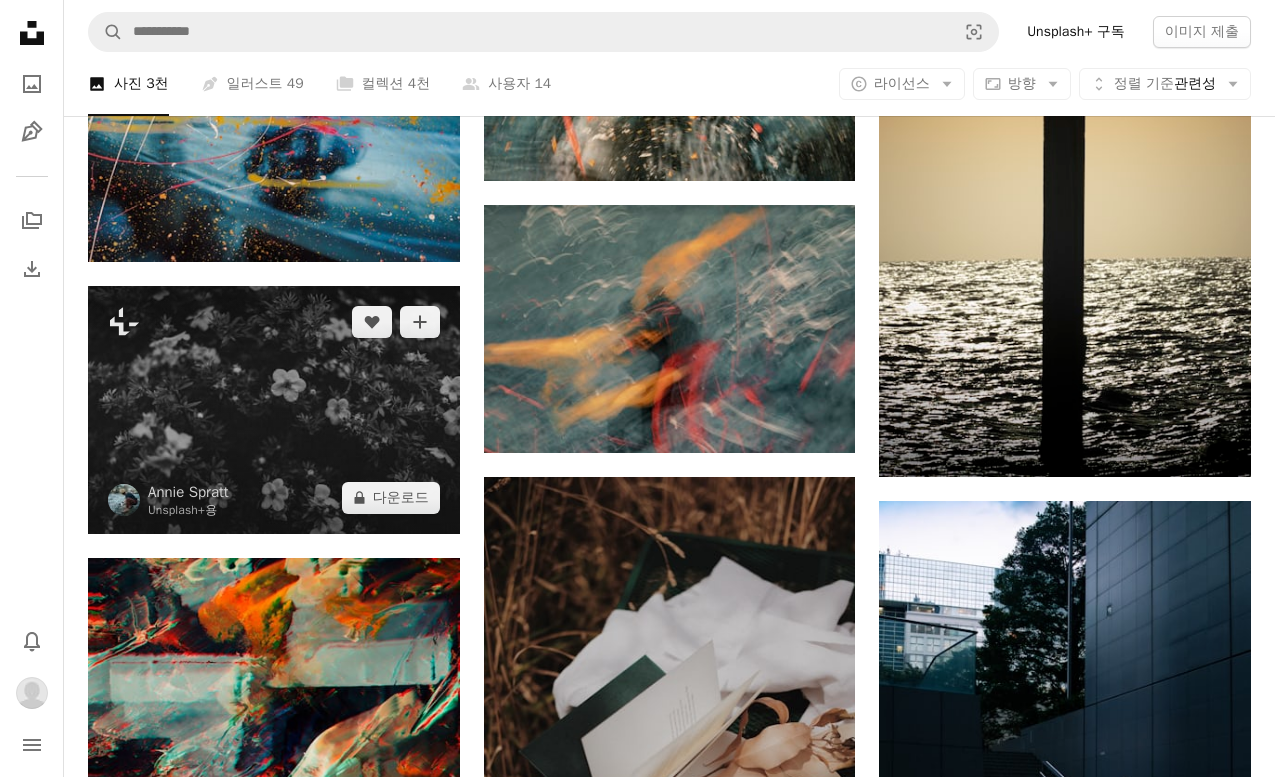 click at bounding box center (274, 410) 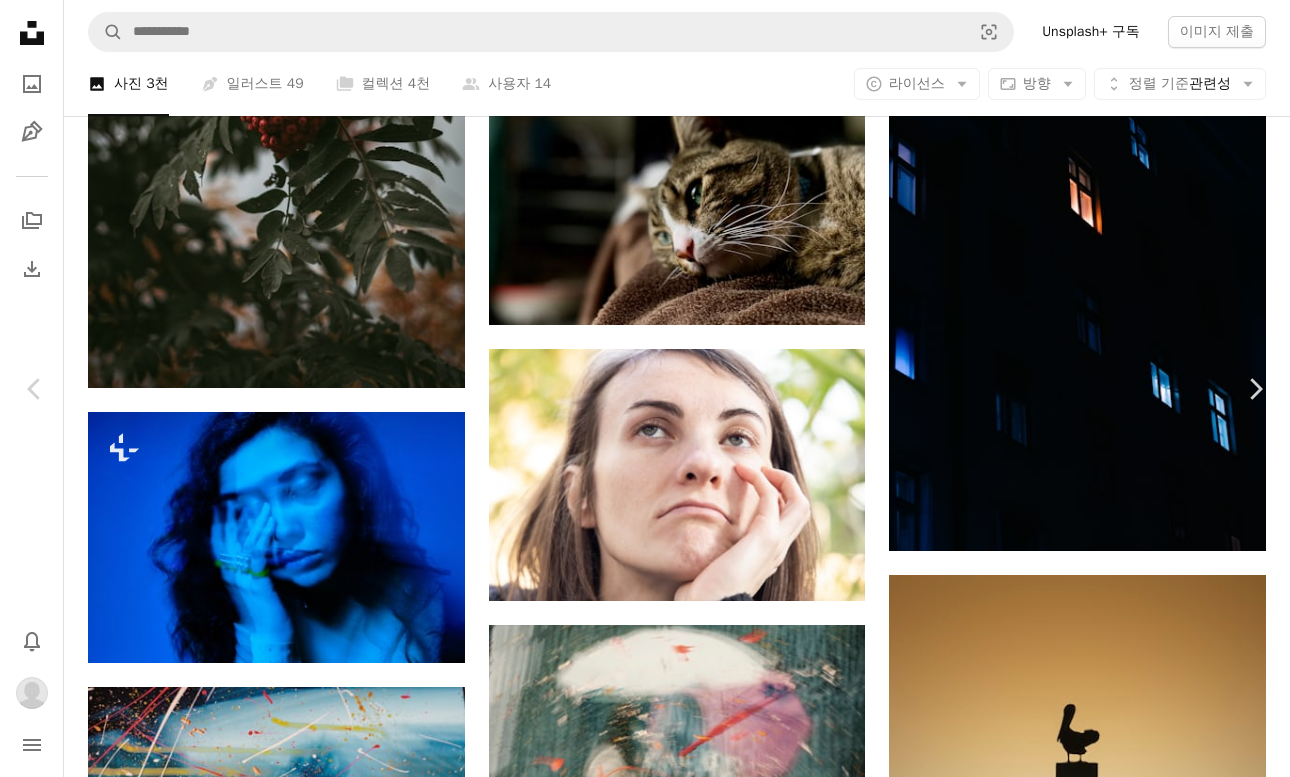 click on "A lock 다운로드" at bounding box center (1131, 5165) 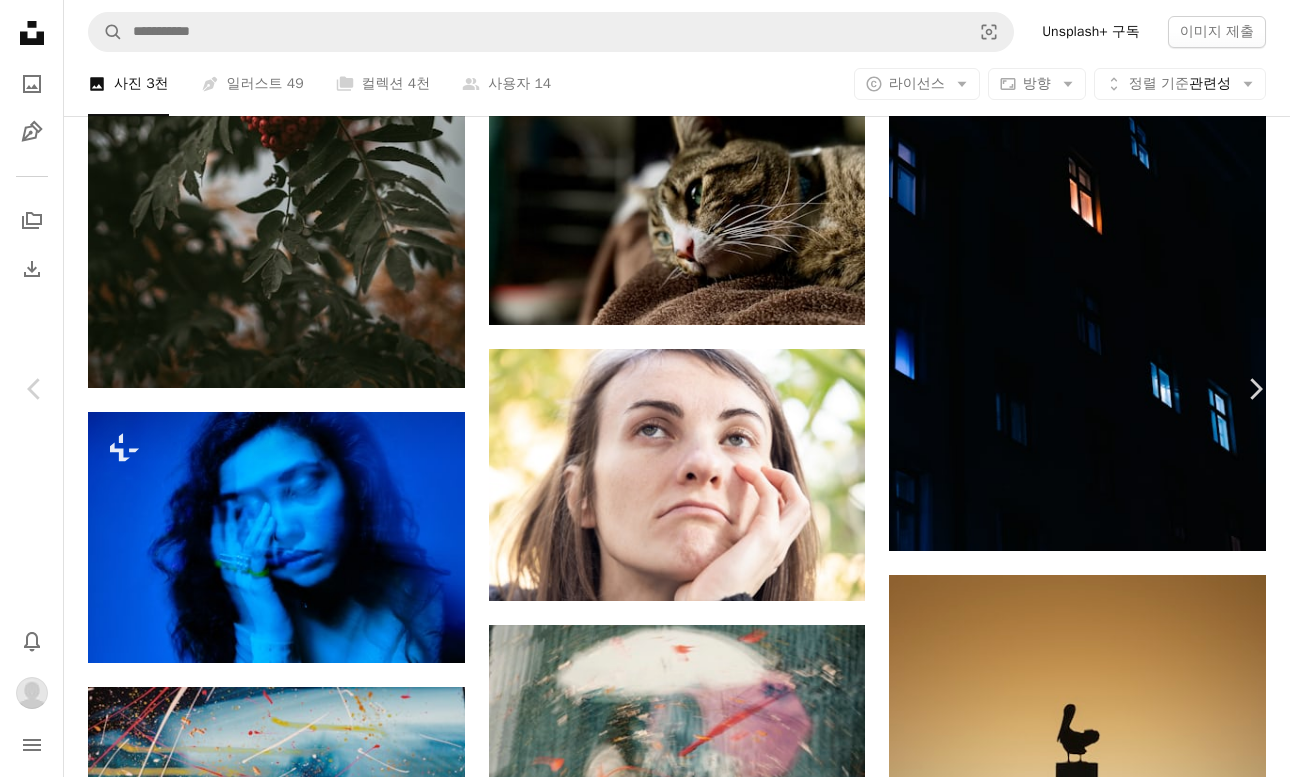 click on "An X shape 즉시 사용 가능한 프리미엄 이미지입니다. 무제한 액세스가 가능합니다. A plus sign 매월 회원 전용 콘텐츠 추가 A plus sign 무제한 royalty-free 다운로드 A plus sign 일러스트  신규 A plus sign 강화된 법적 보호 매년 66%  할인 매월 $12   $4 USD 매달 * Unsplash+  구독 *매년 납부 시 선불로  $48  청구 해당 세금 별도. 자동으로 연장됩니다. 언제든지 취소 가능합니다." at bounding box center (645, 5506) 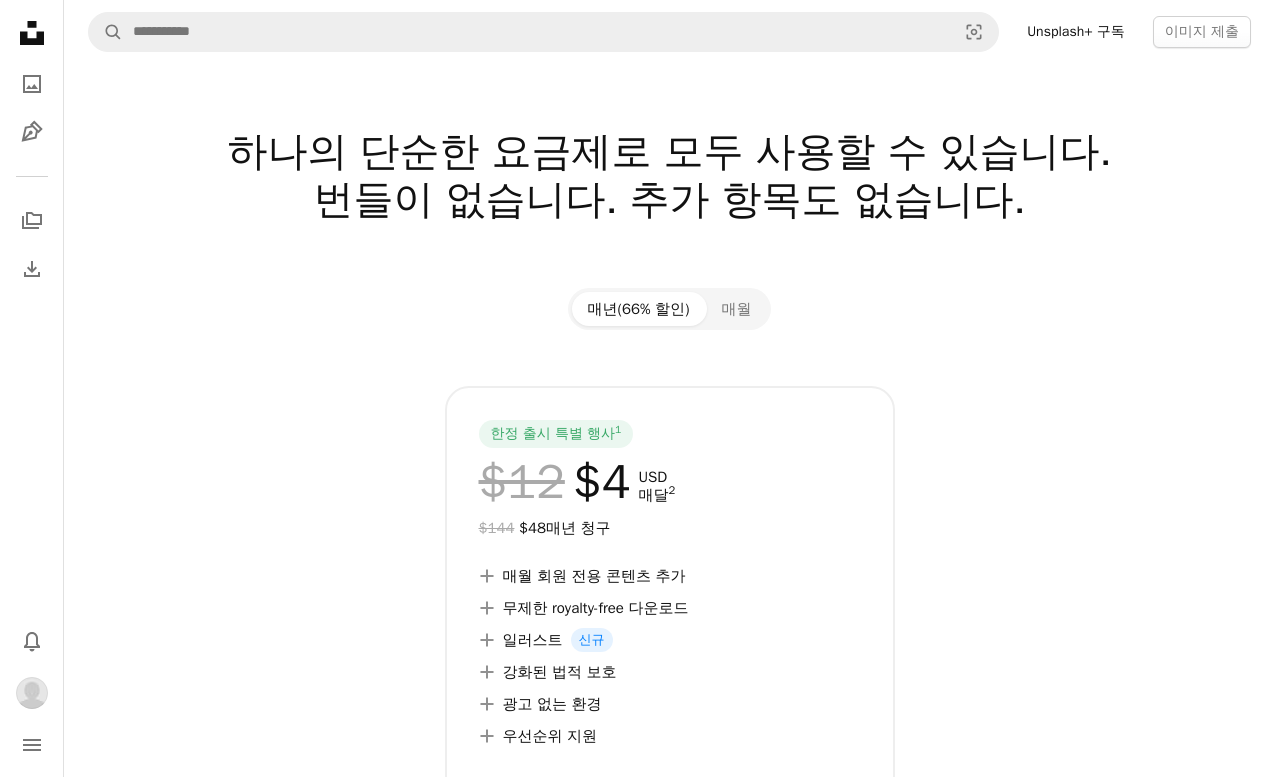 scroll, scrollTop: 0, scrollLeft: 0, axis: both 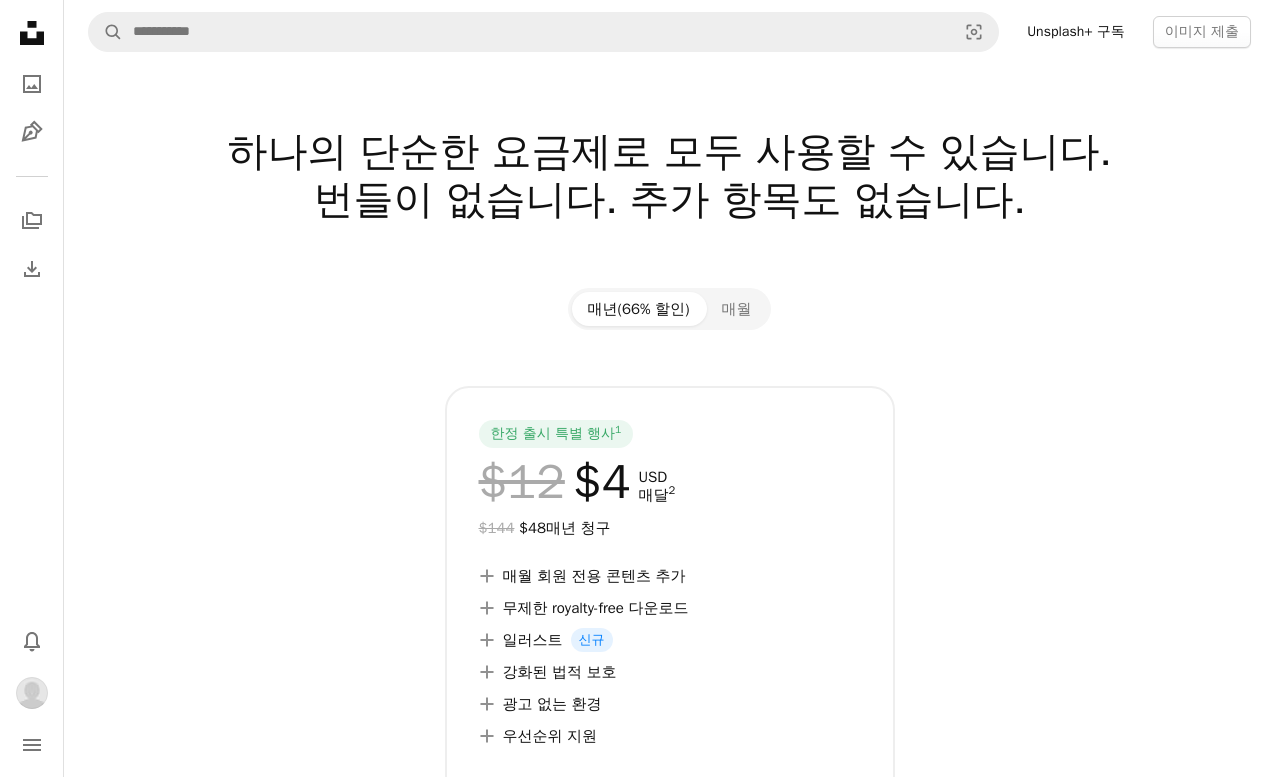 click at bounding box center (669, 358) 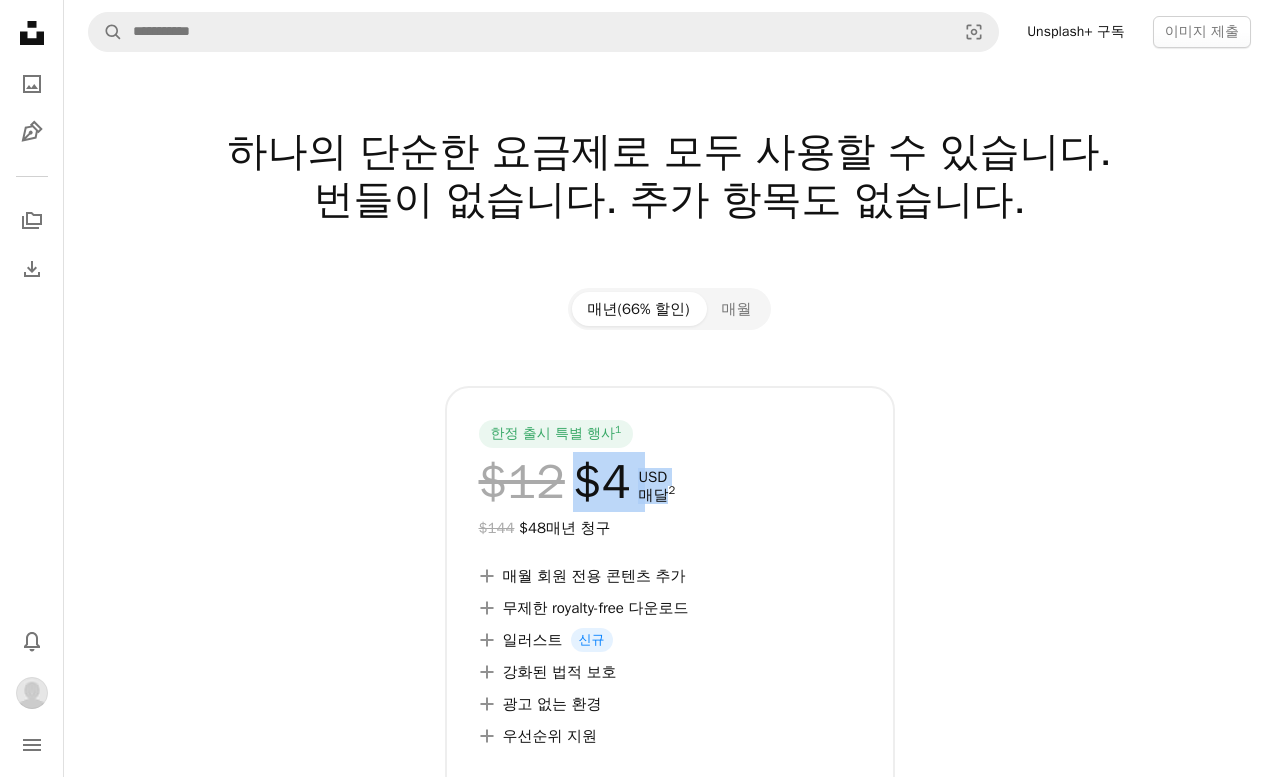 drag, startPoint x: 572, startPoint y: 492, endPoint x: 663, endPoint y: 495, distance: 91.04944 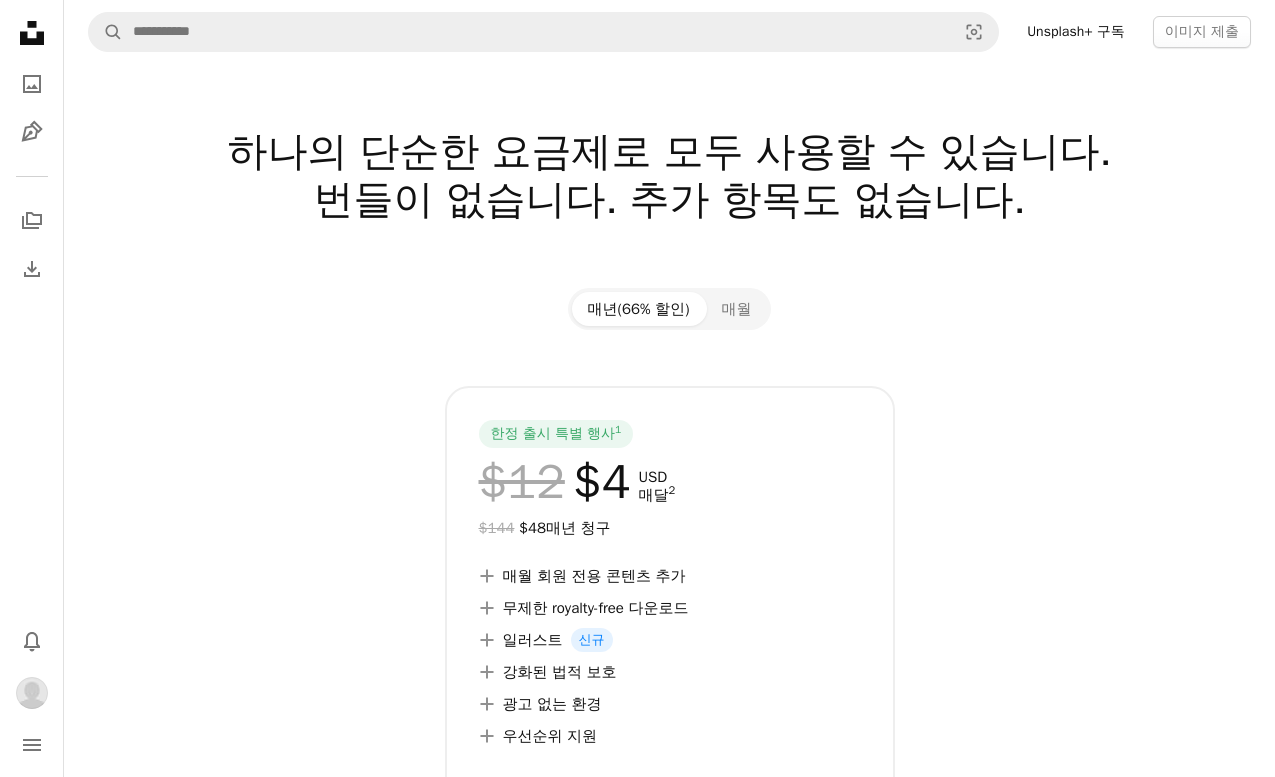 click on "$12   $4 USD 매달 2" at bounding box center (670, 482) 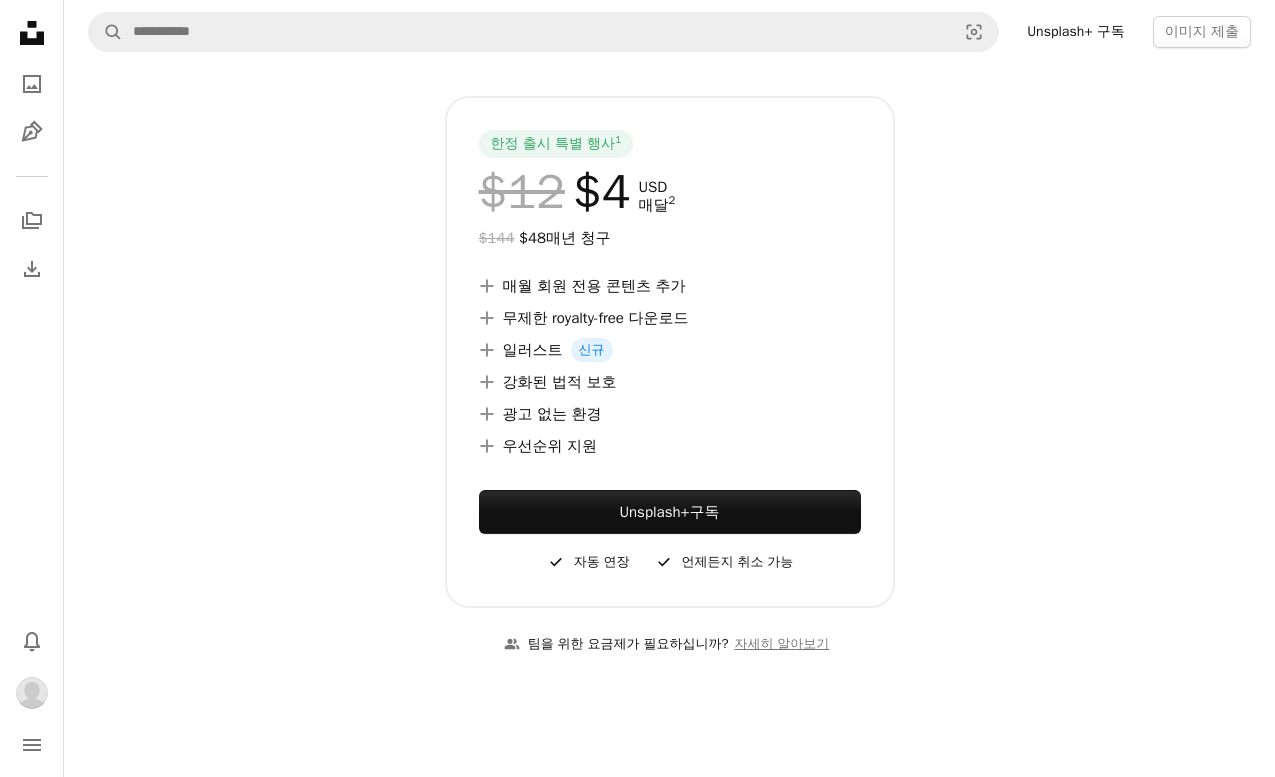 scroll, scrollTop: 300, scrollLeft: 0, axis: vertical 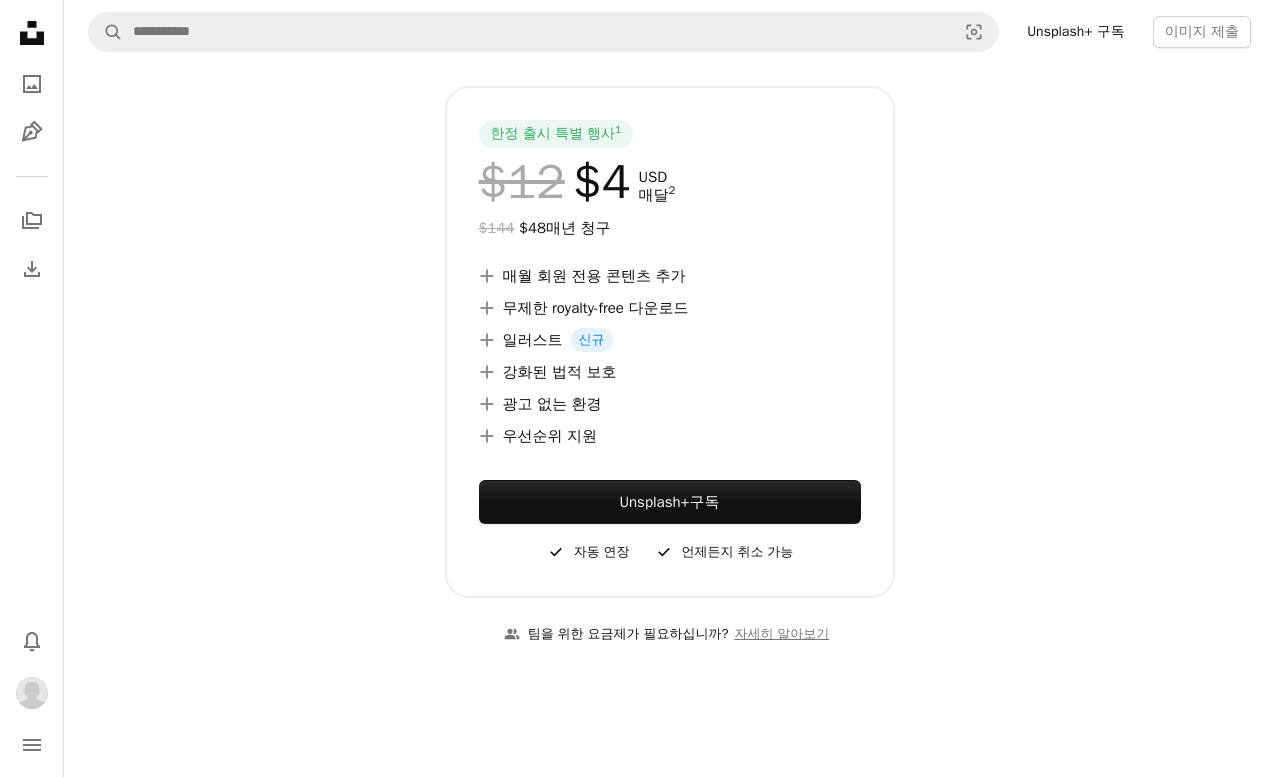click on "A plus sign 우선순위 지원" at bounding box center (670, 436) 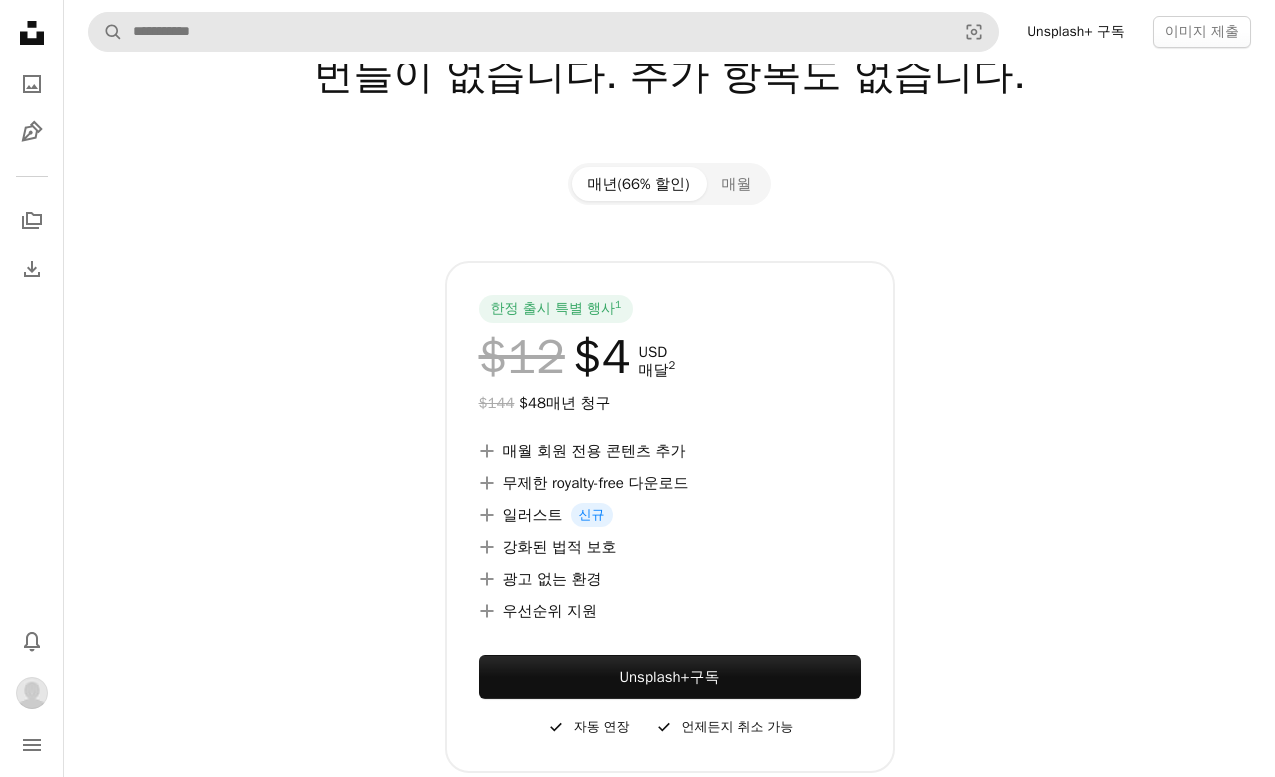 scroll, scrollTop: 0, scrollLeft: 0, axis: both 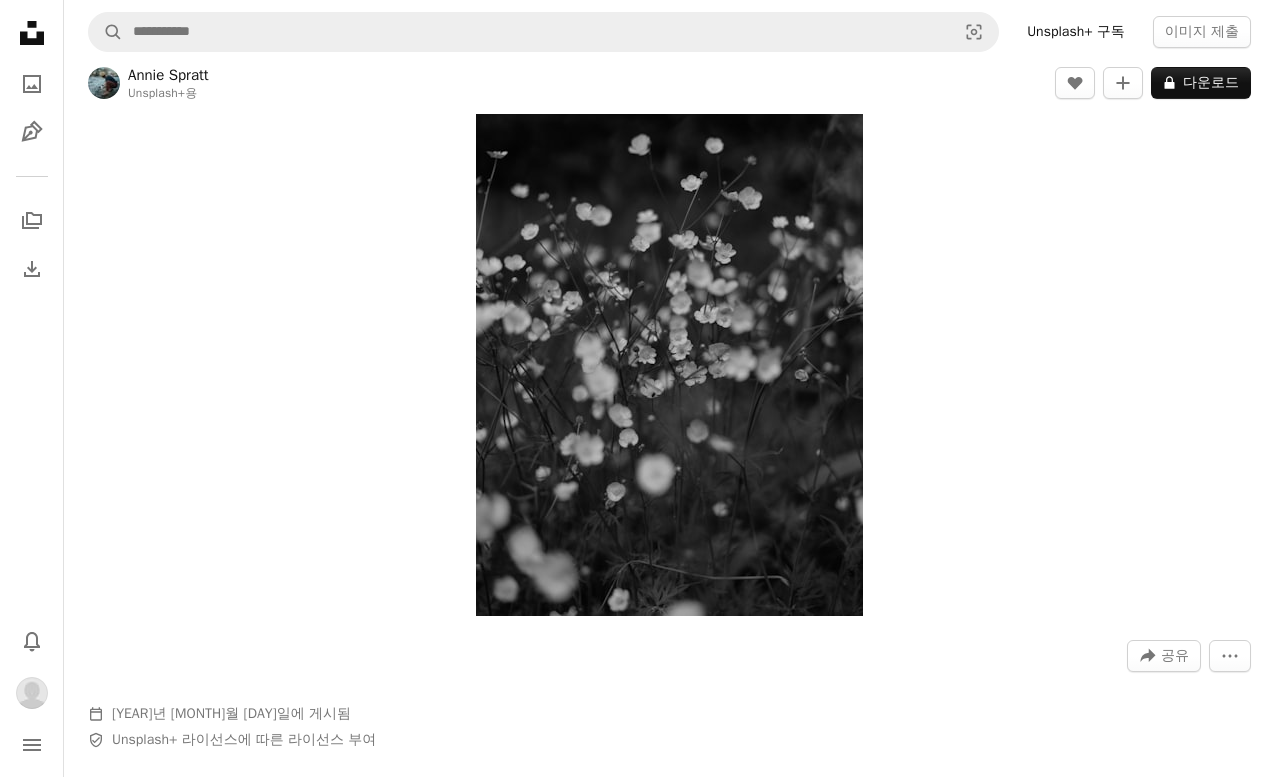 click on "Zoom in" at bounding box center (669, 326) 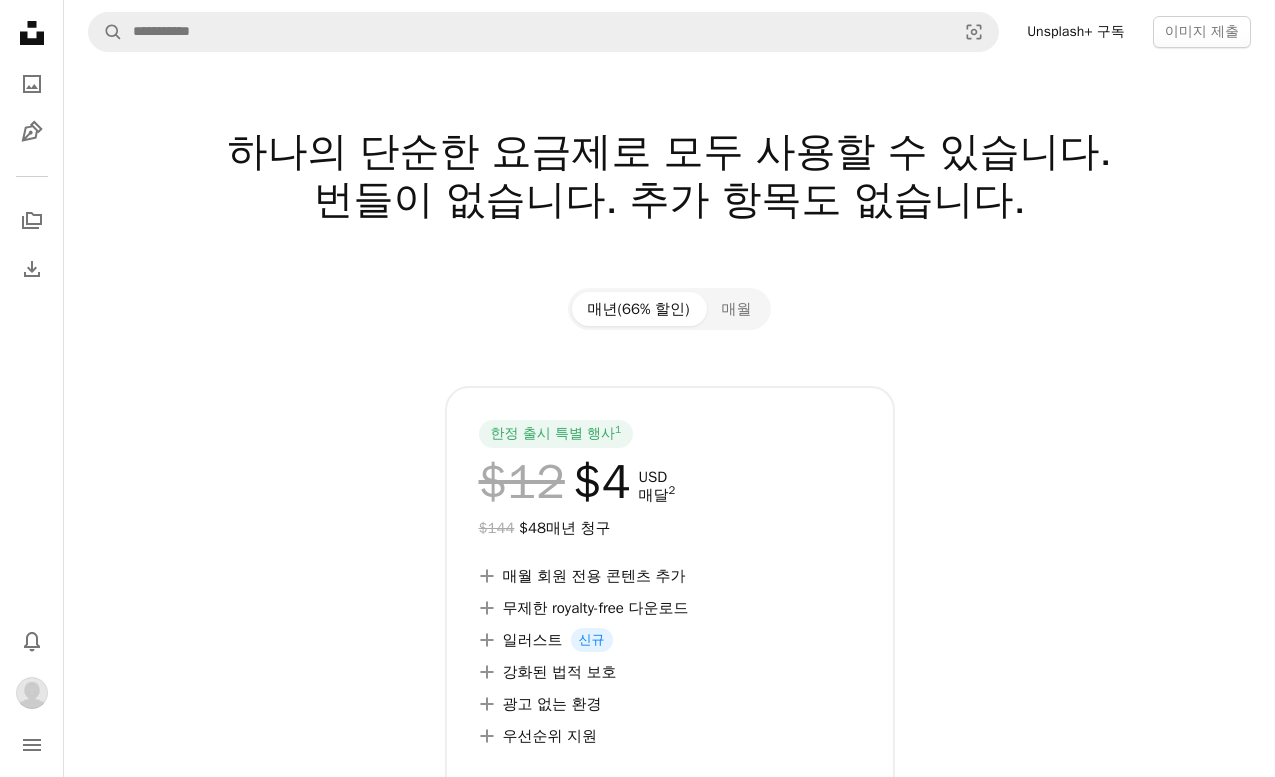 scroll, scrollTop: 0, scrollLeft: 0, axis: both 